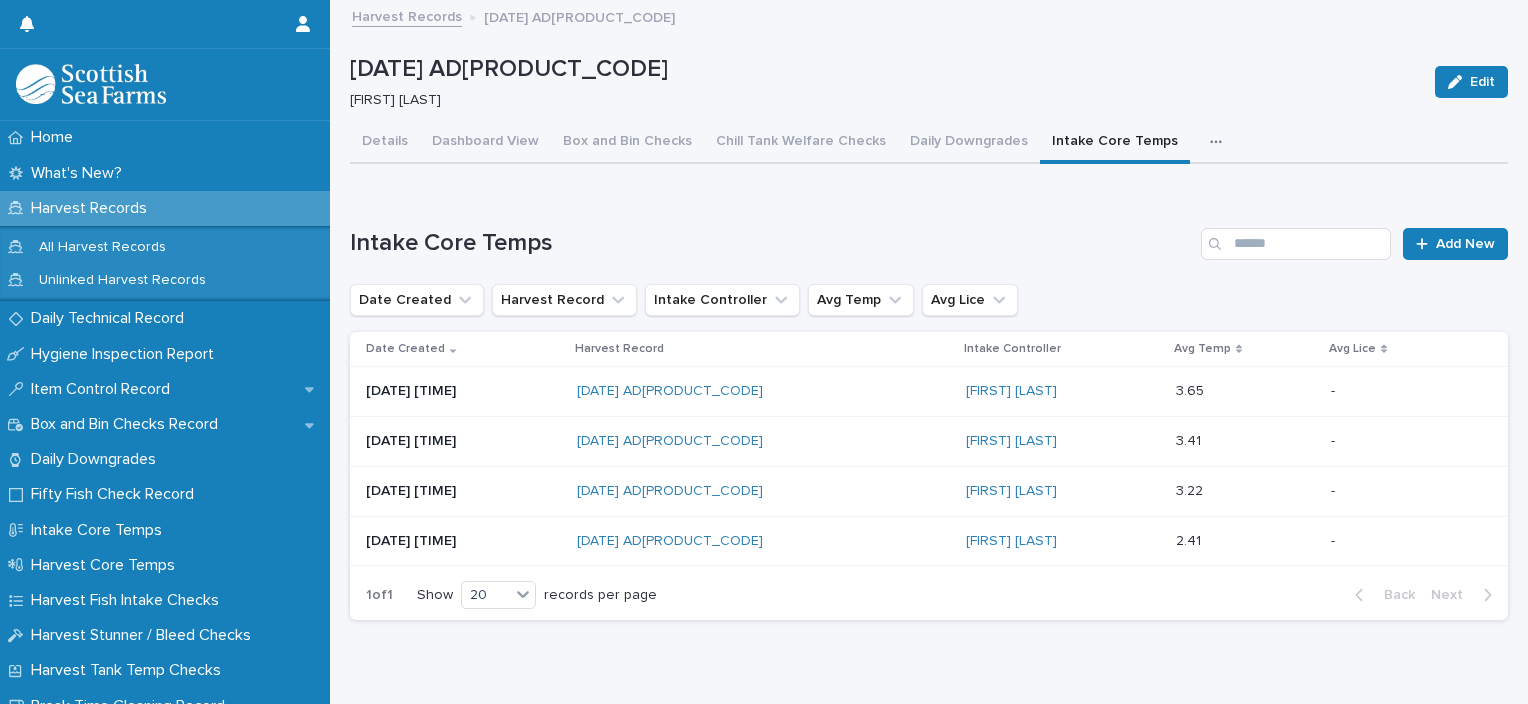 scroll, scrollTop: 0, scrollLeft: 0, axis: both 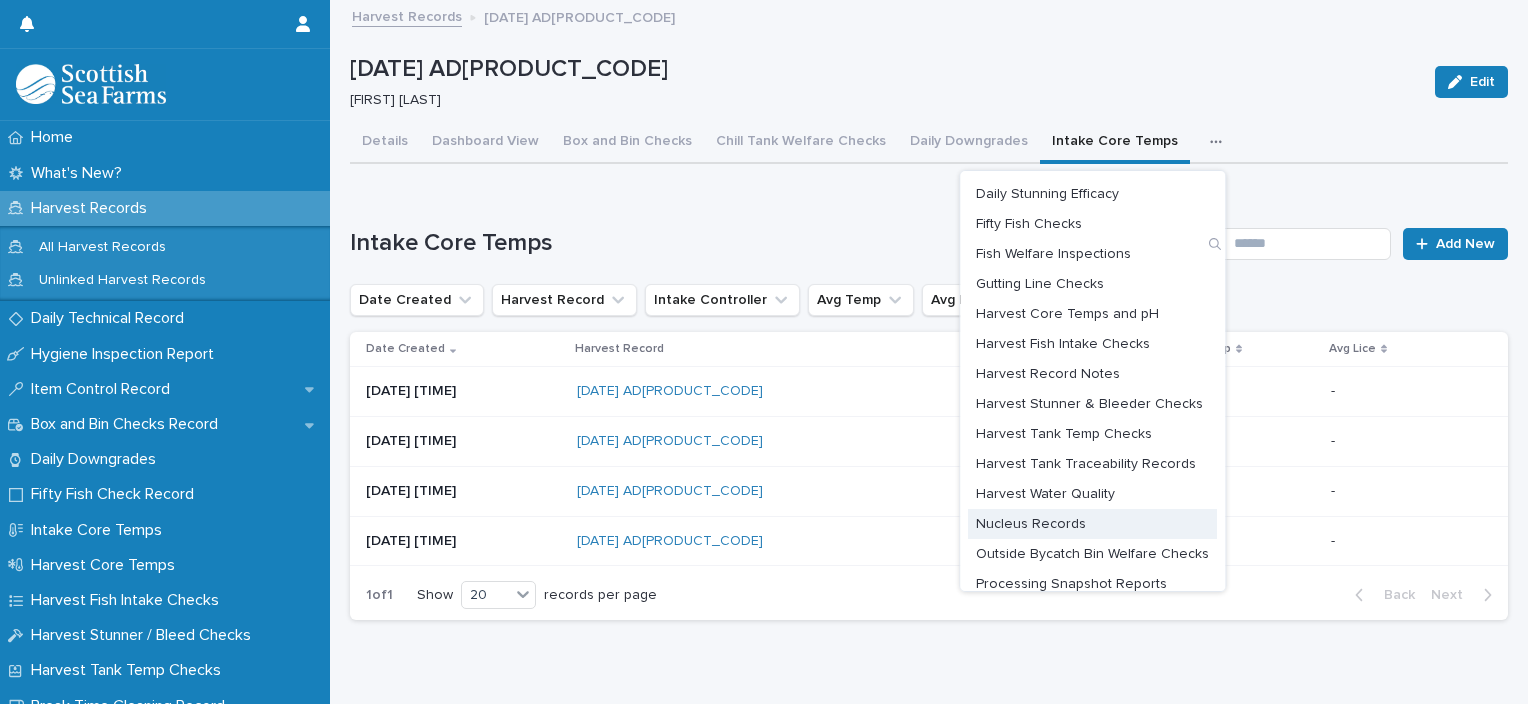 click on "Nucleus Records" at bounding box center [1092, 524] 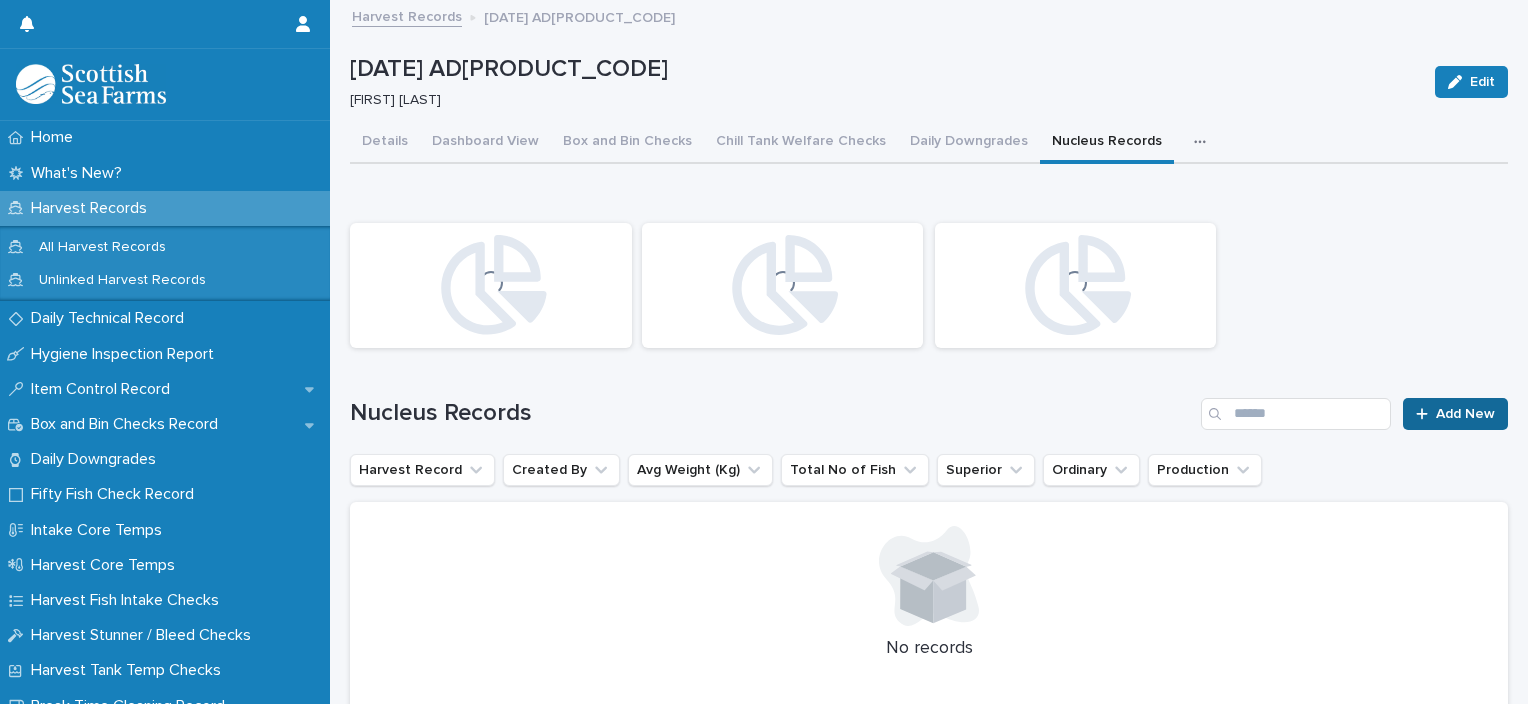 click on "Add New" at bounding box center (1465, 414) 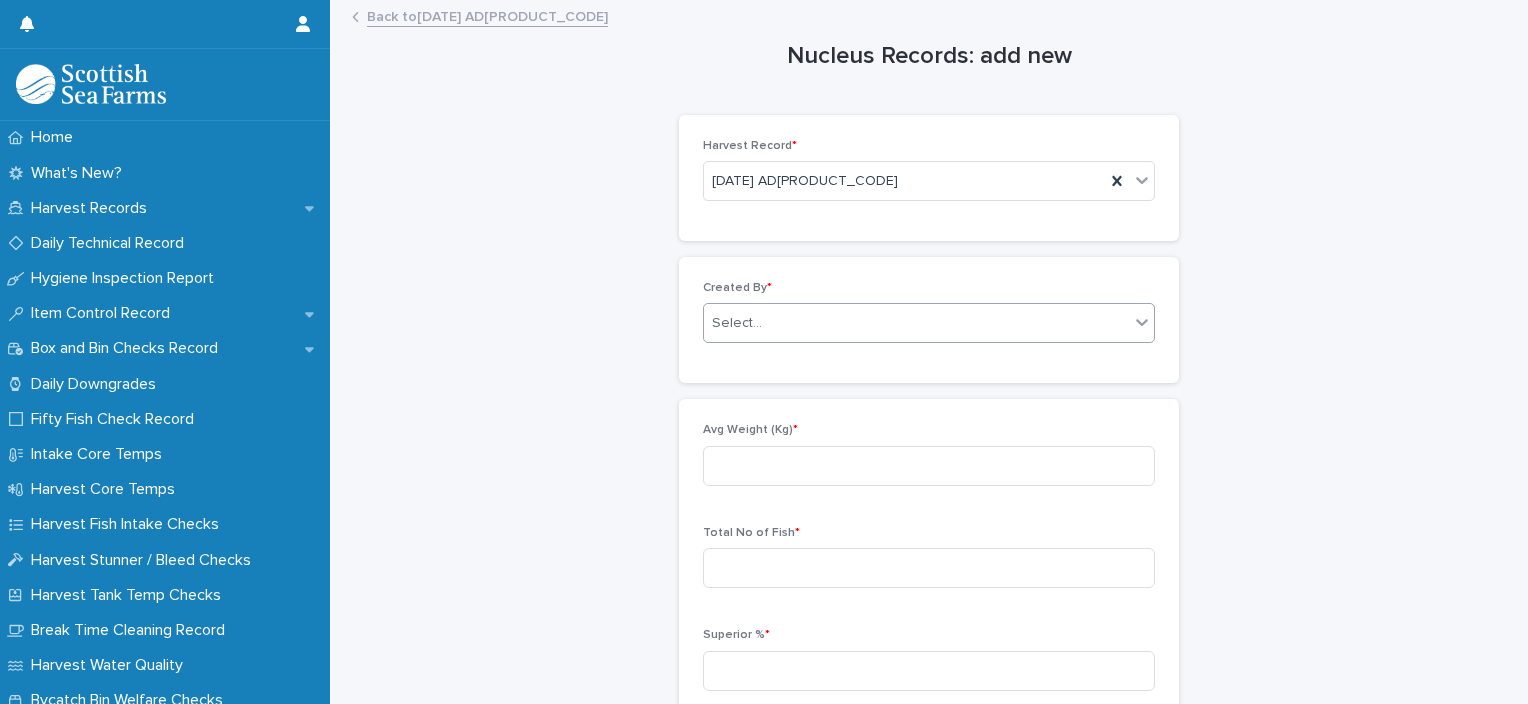 click on "Select..." at bounding box center [916, 323] 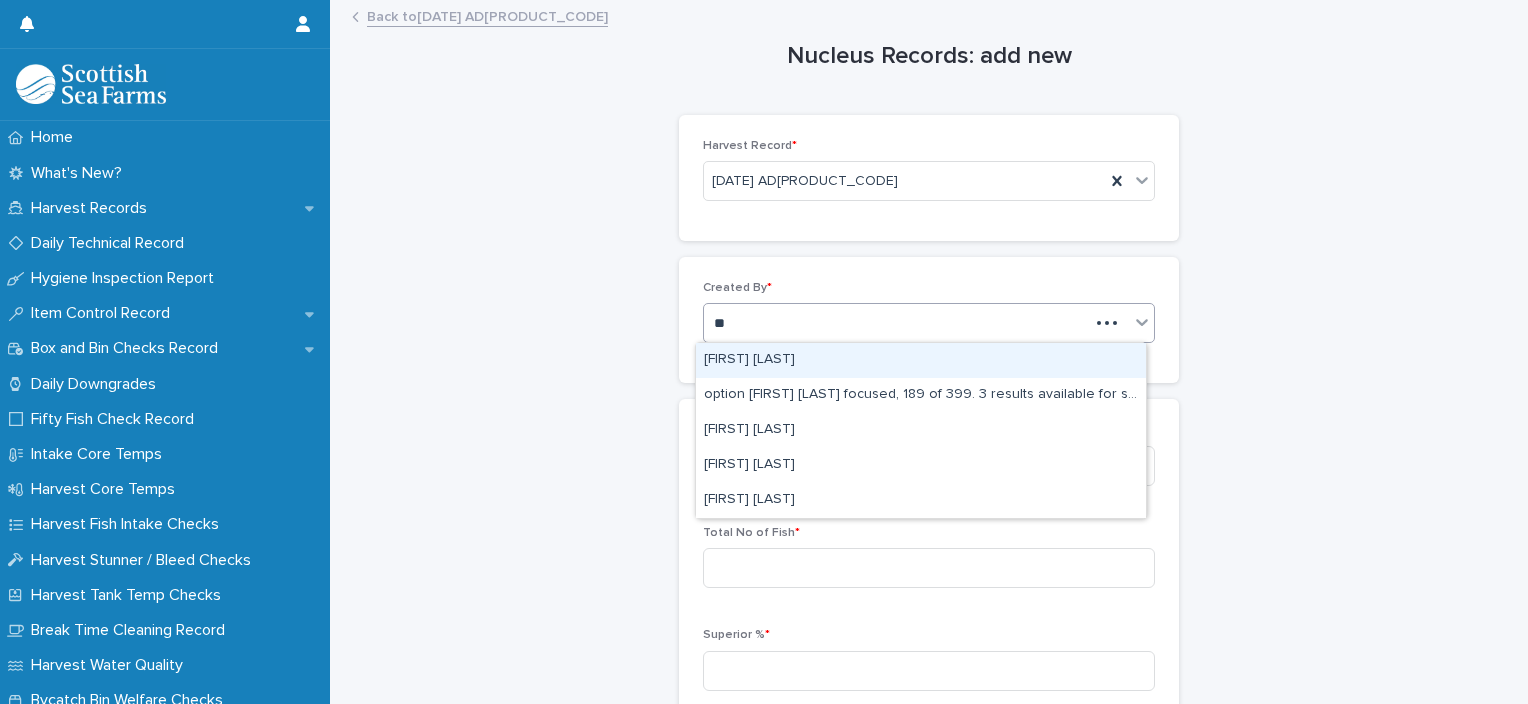 type on "***" 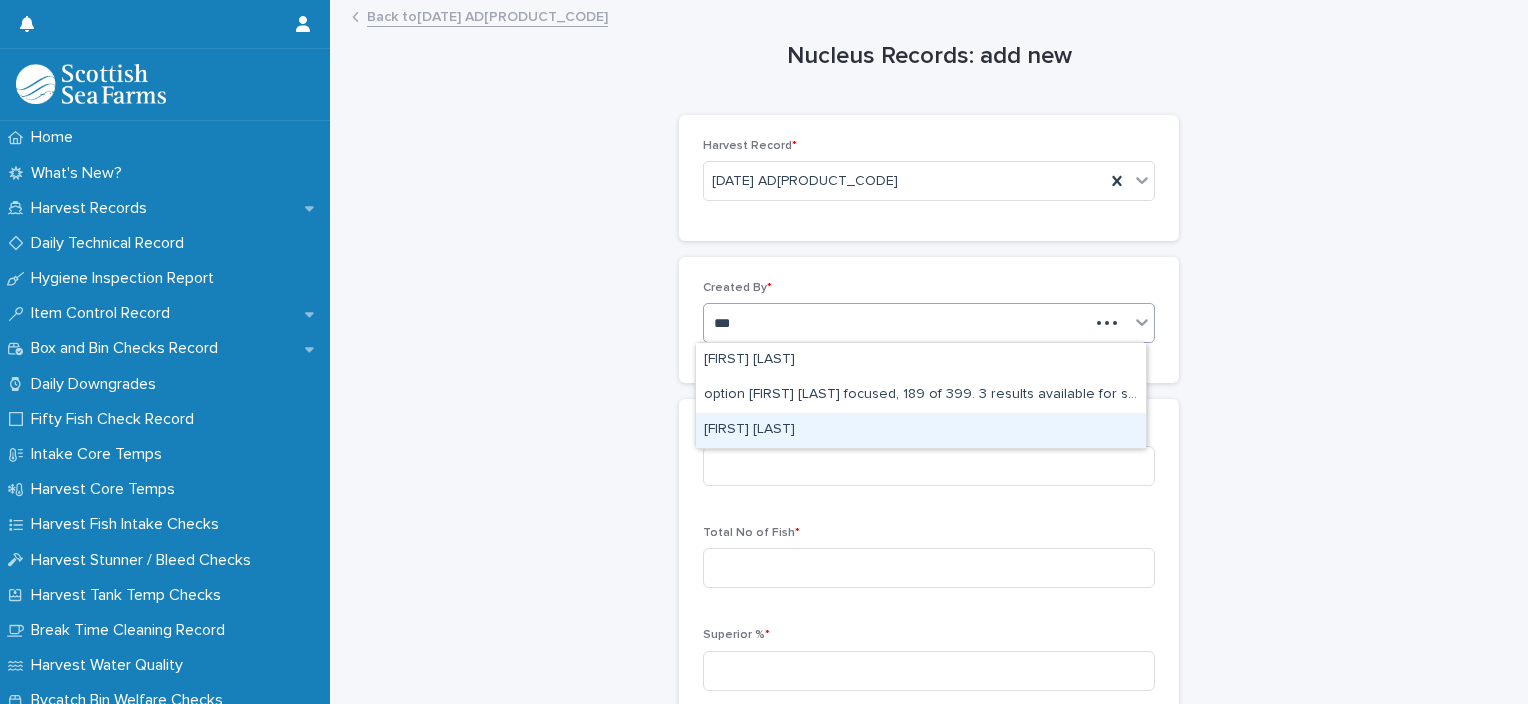 click on "[FIRST] [LAST]" at bounding box center [921, 430] 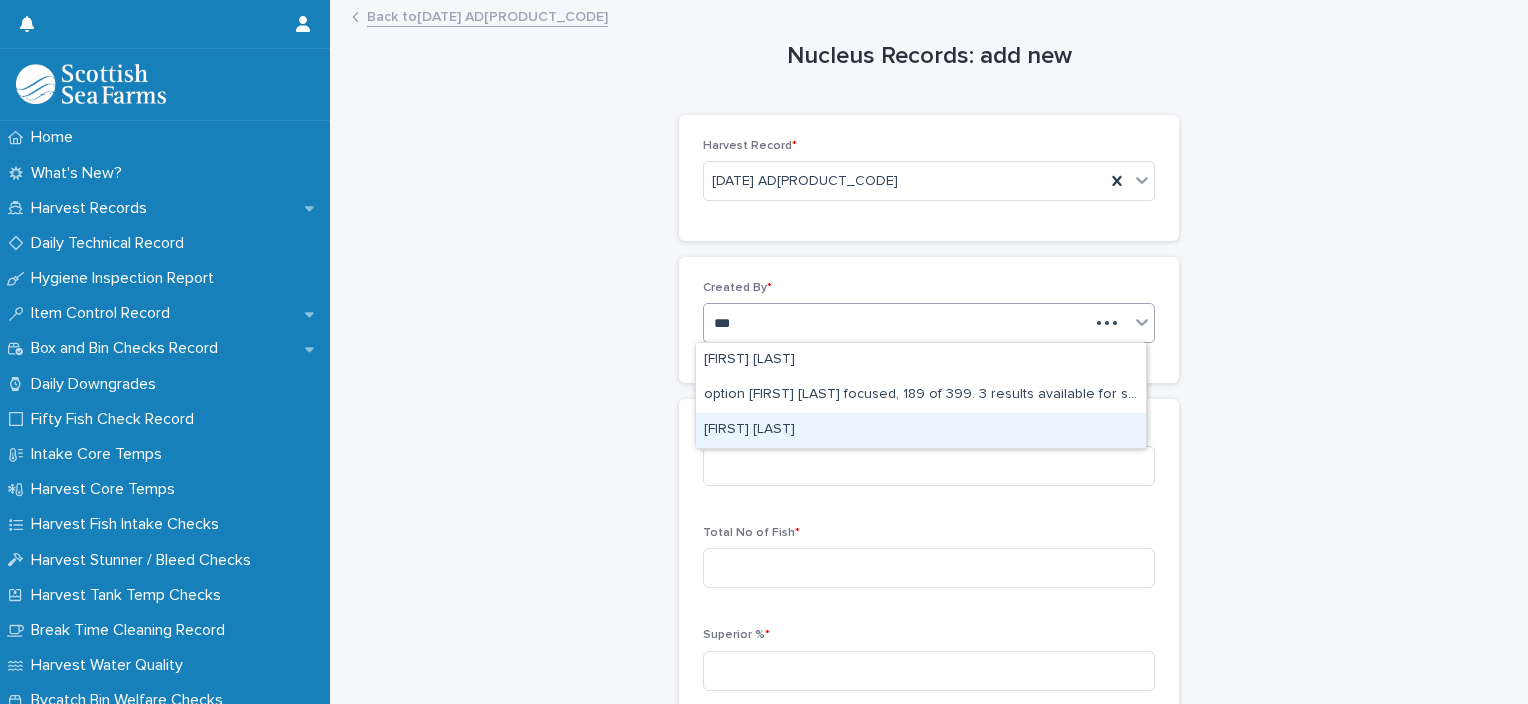 type 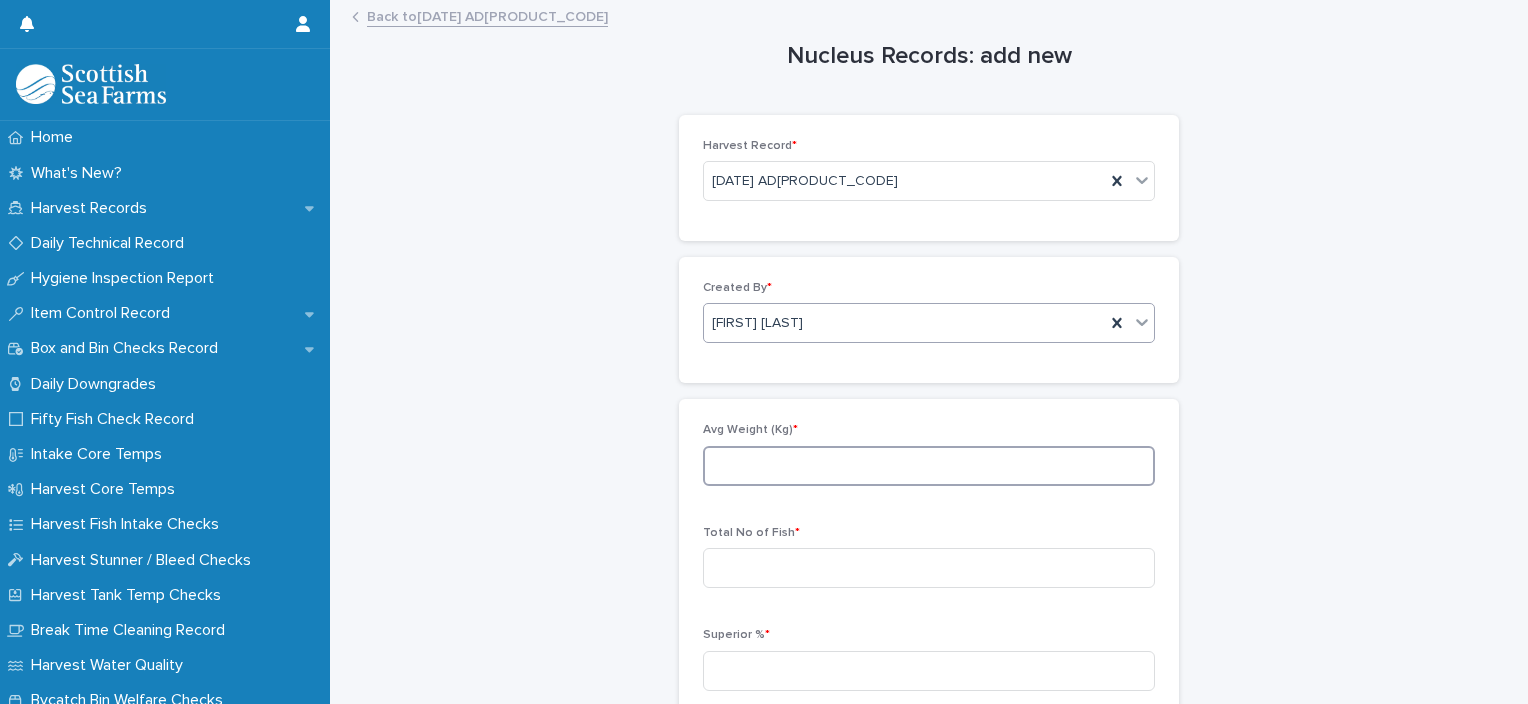 click at bounding box center [929, 466] 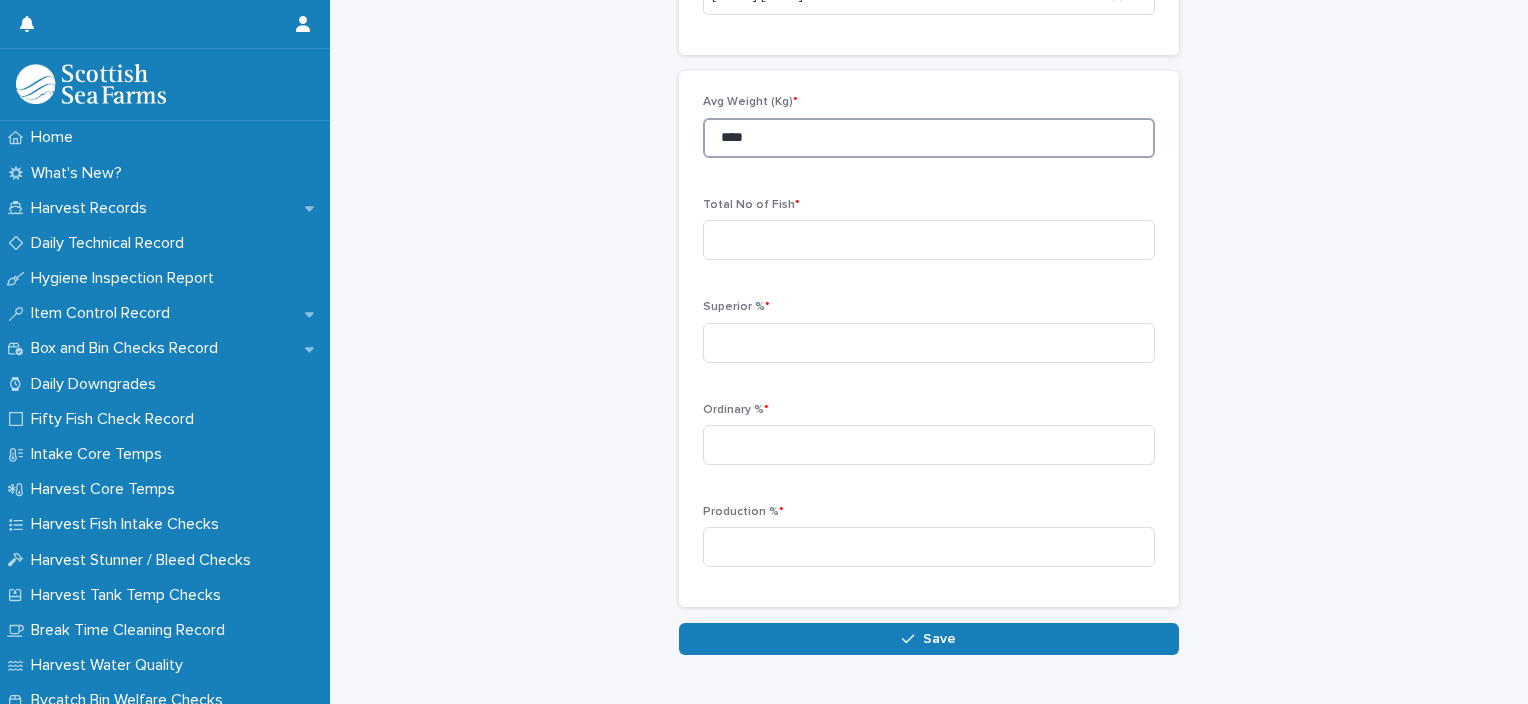 scroll, scrollTop: 352, scrollLeft: 0, axis: vertical 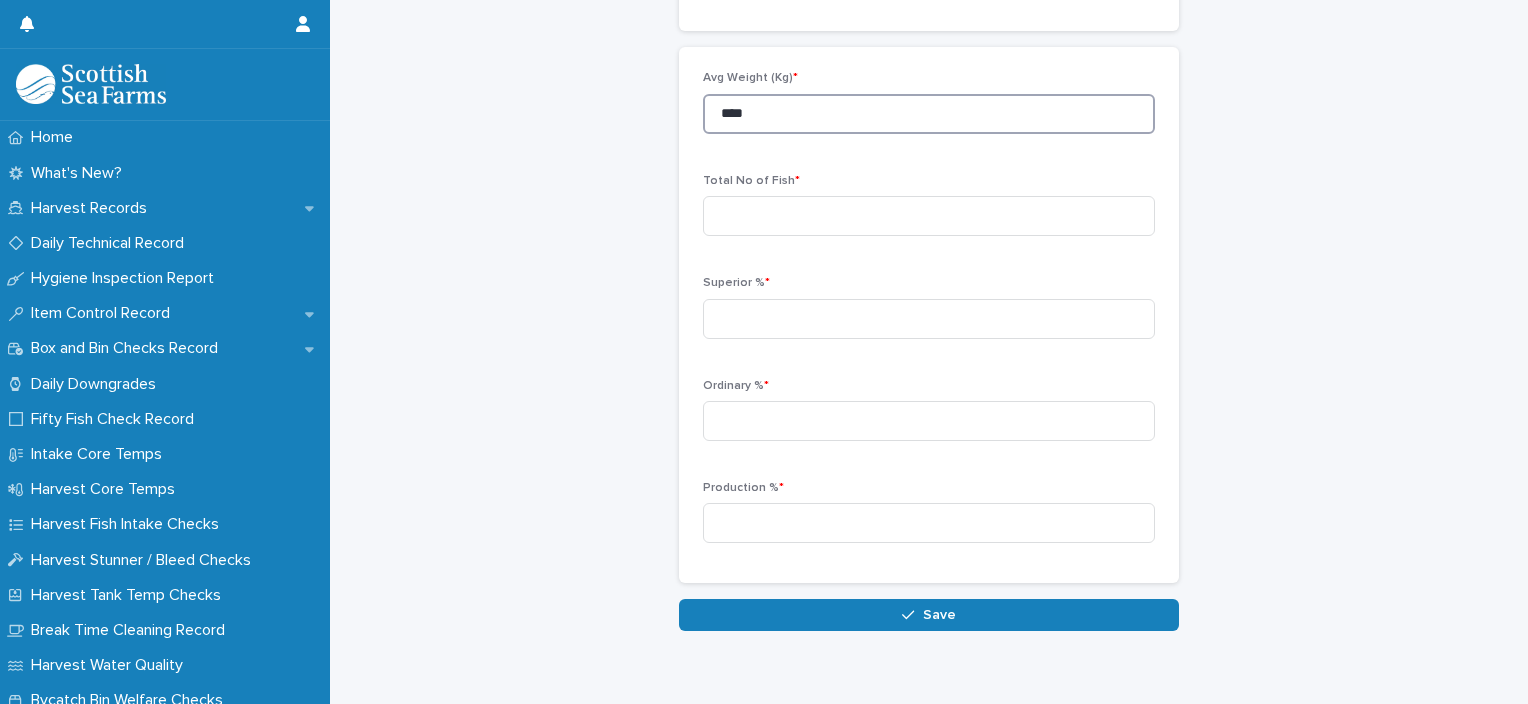 type on "****" 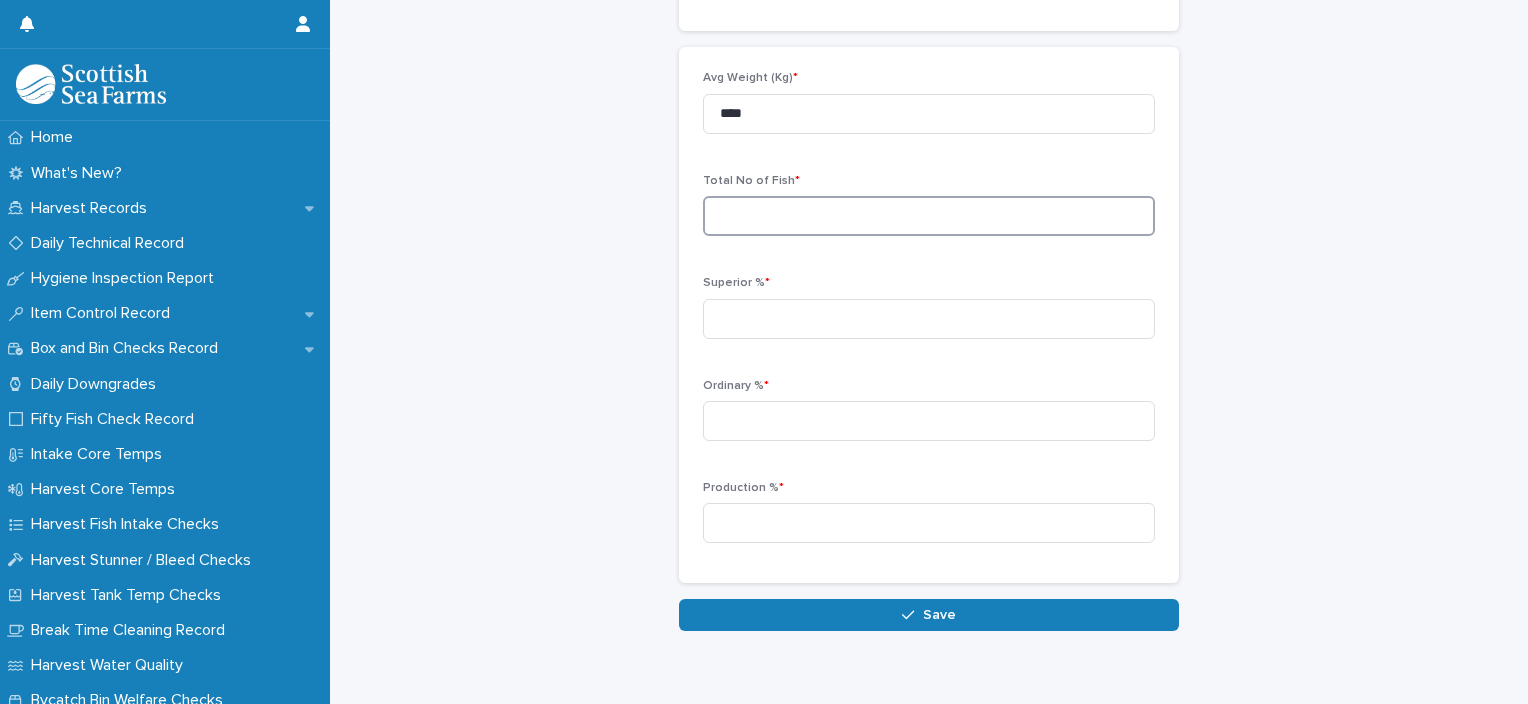 click at bounding box center [929, 216] 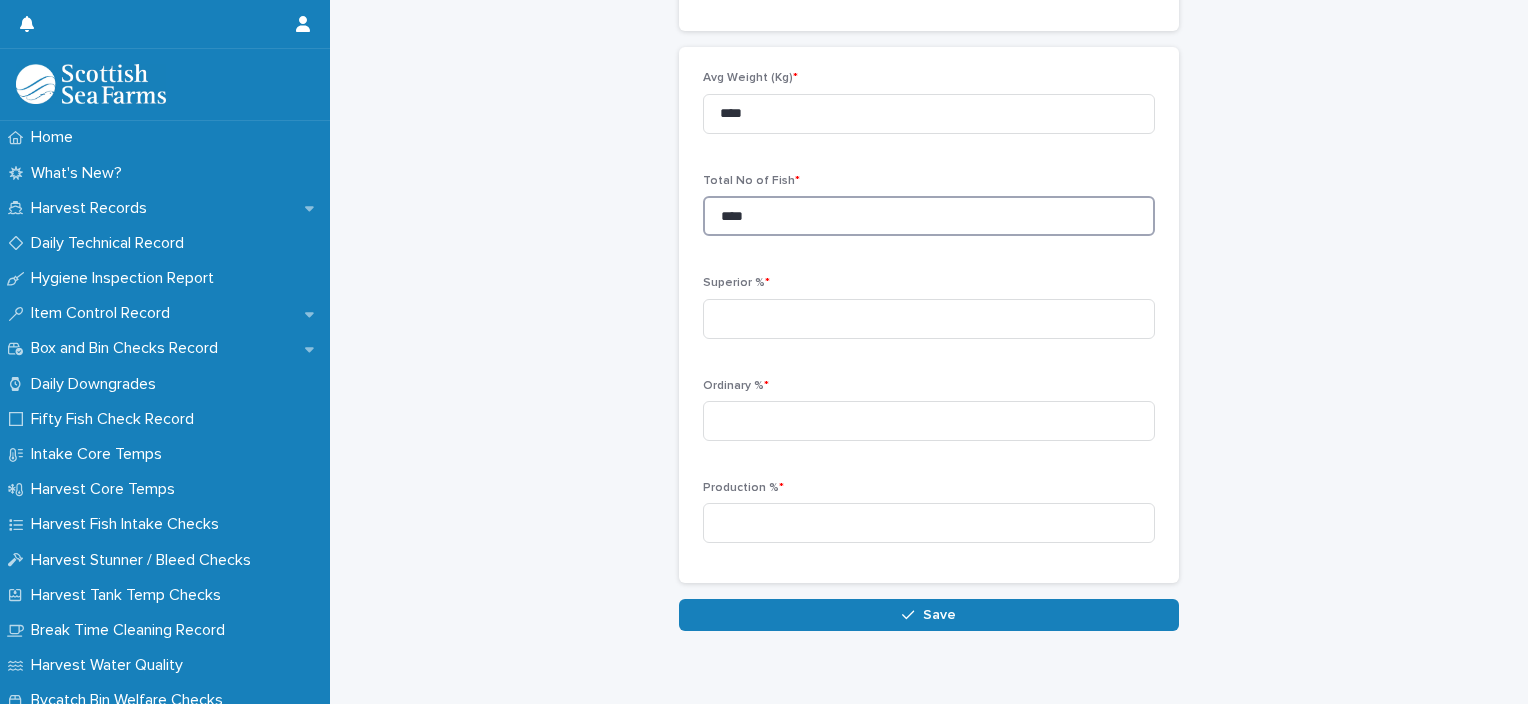 type on "****" 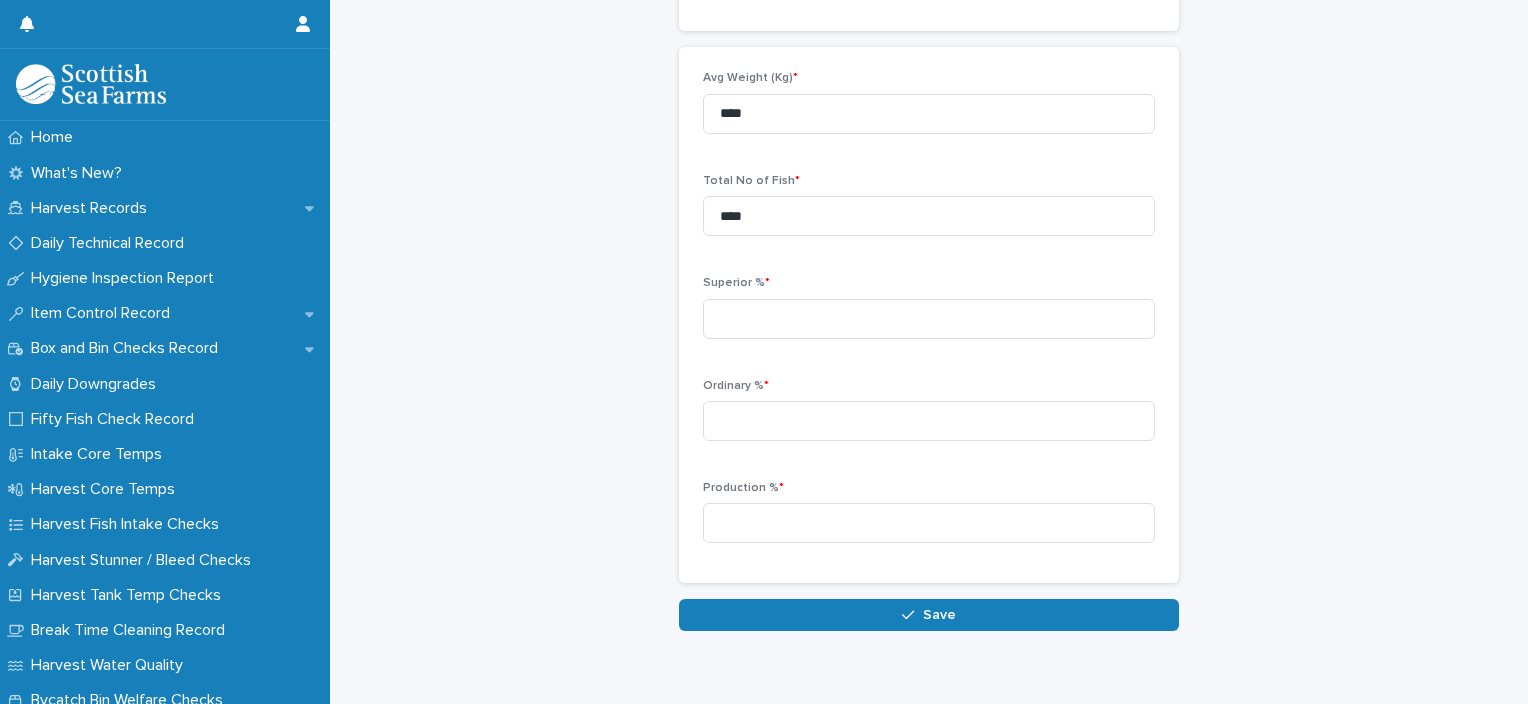 click on "Superior % *" at bounding box center [929, 315] 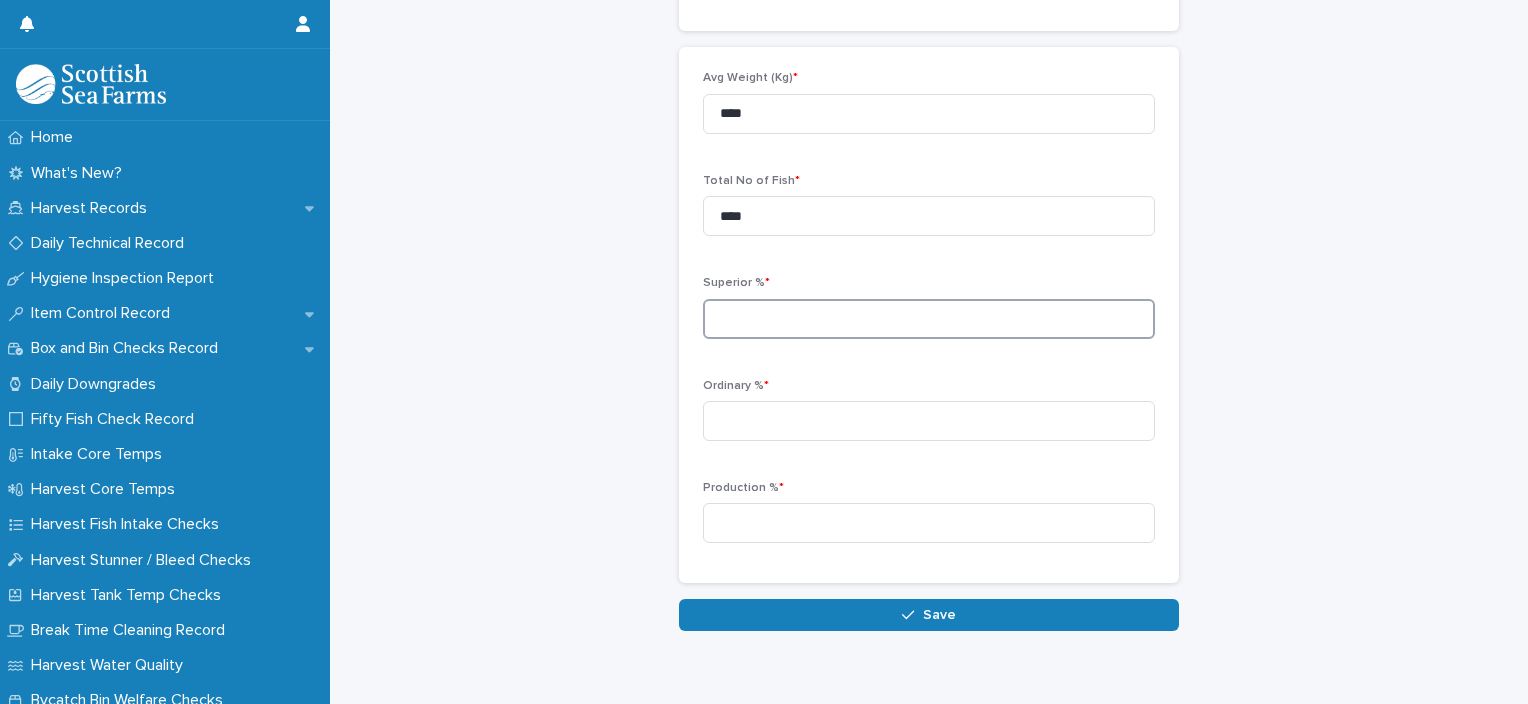 click at bounding box center [929, 319] 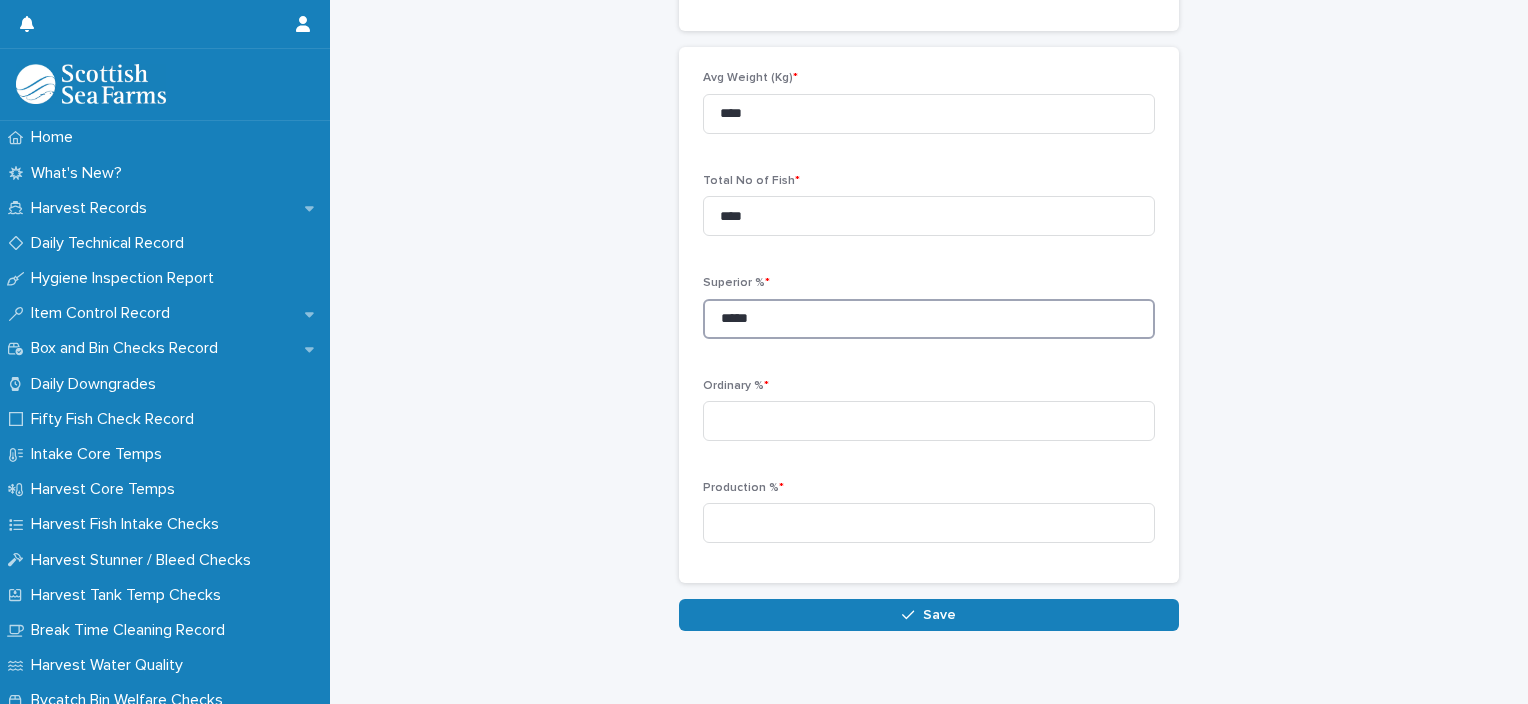 type on "*****" 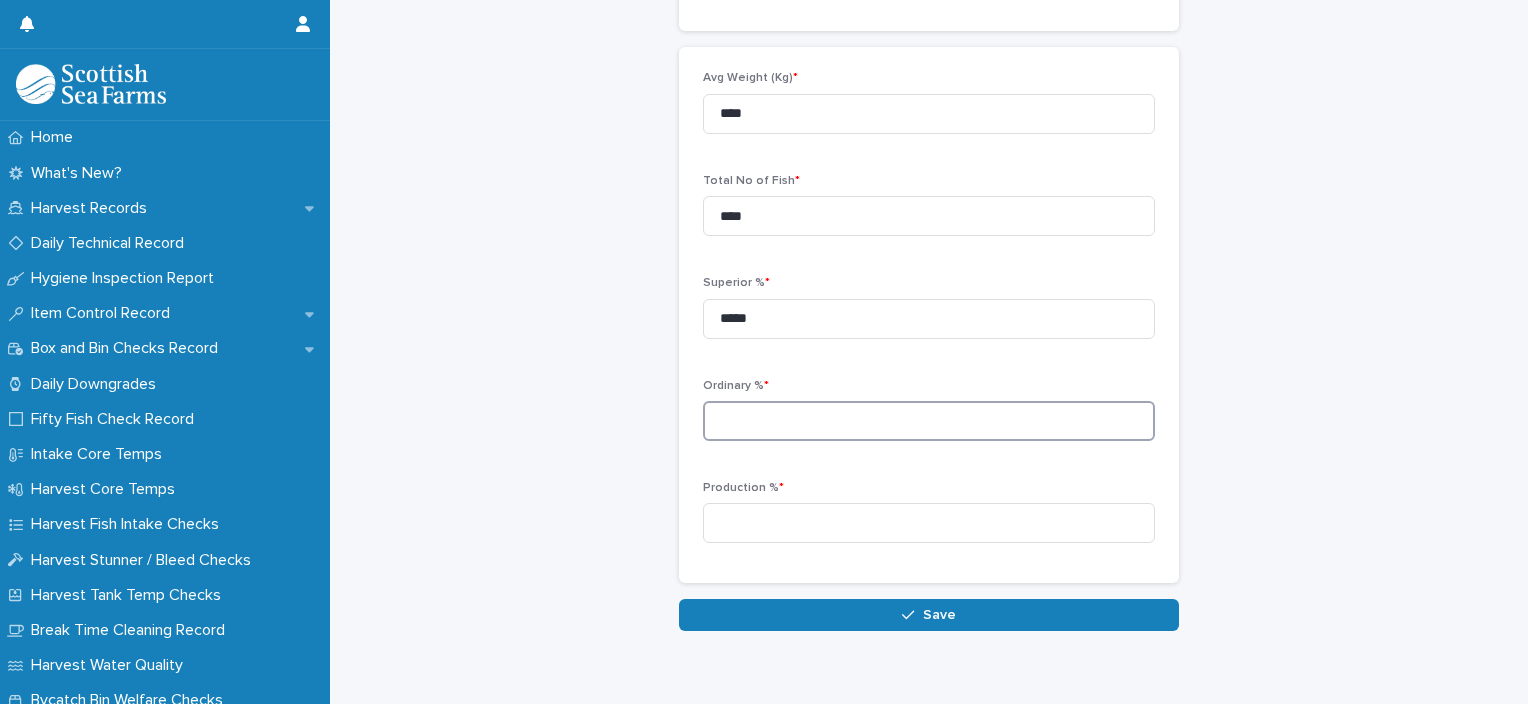 click at bounding box center [929, 421] 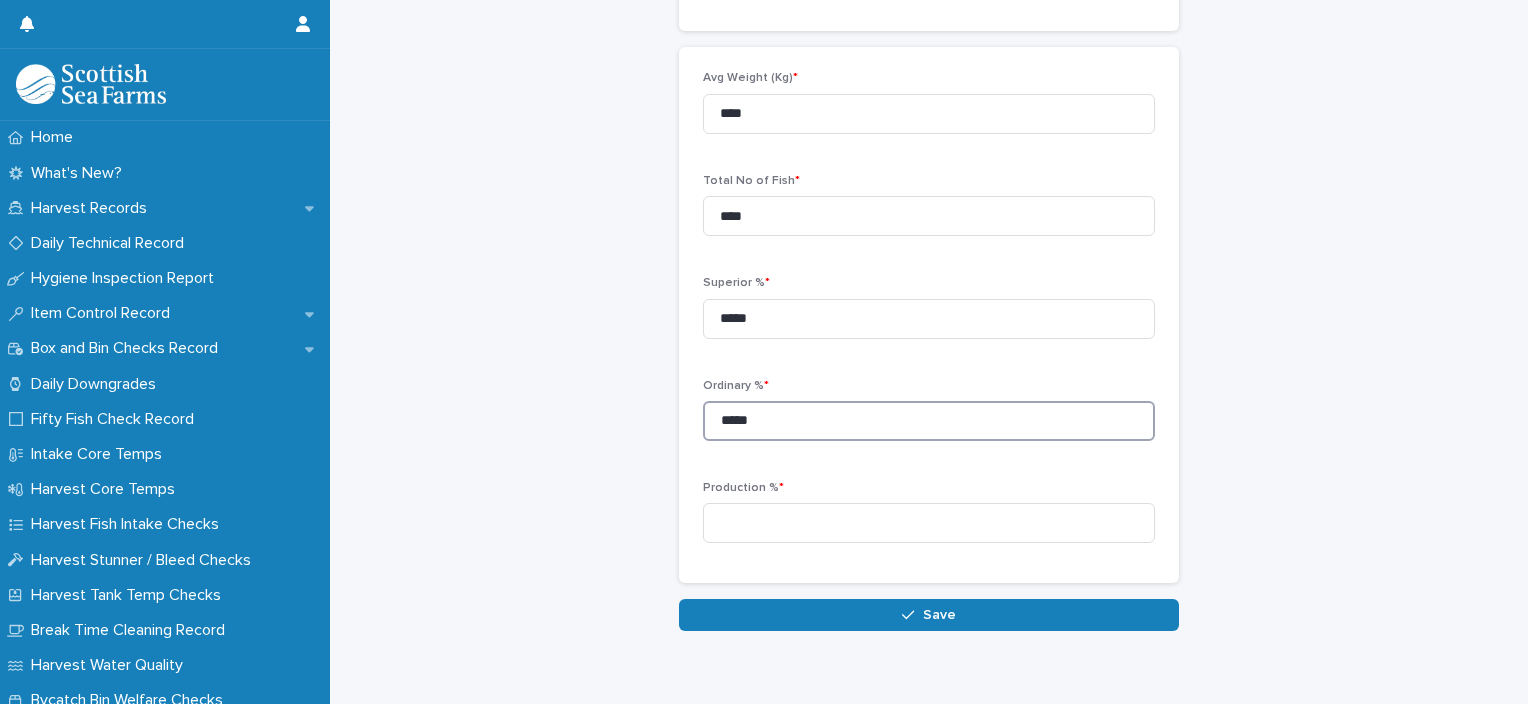 type on "*****" 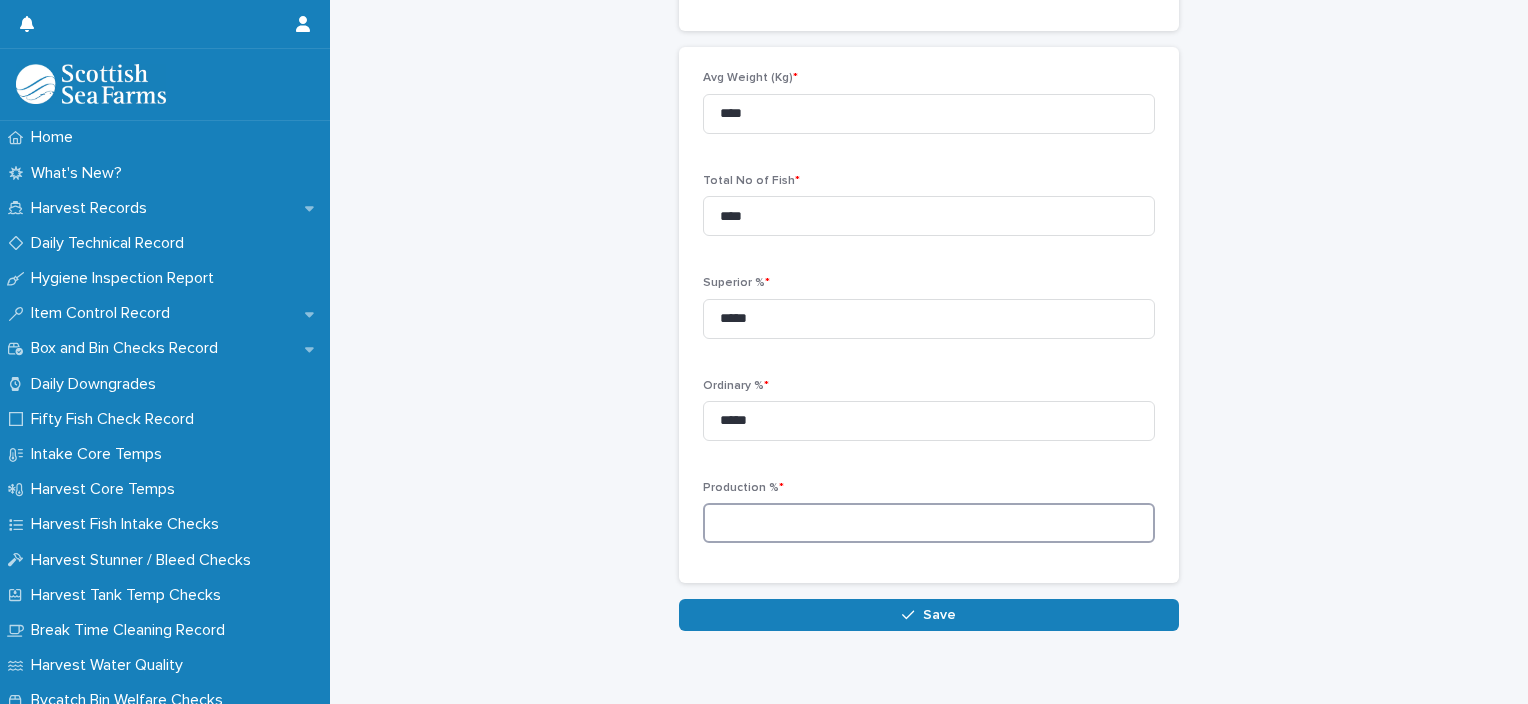click at bounding box center (929, 523) 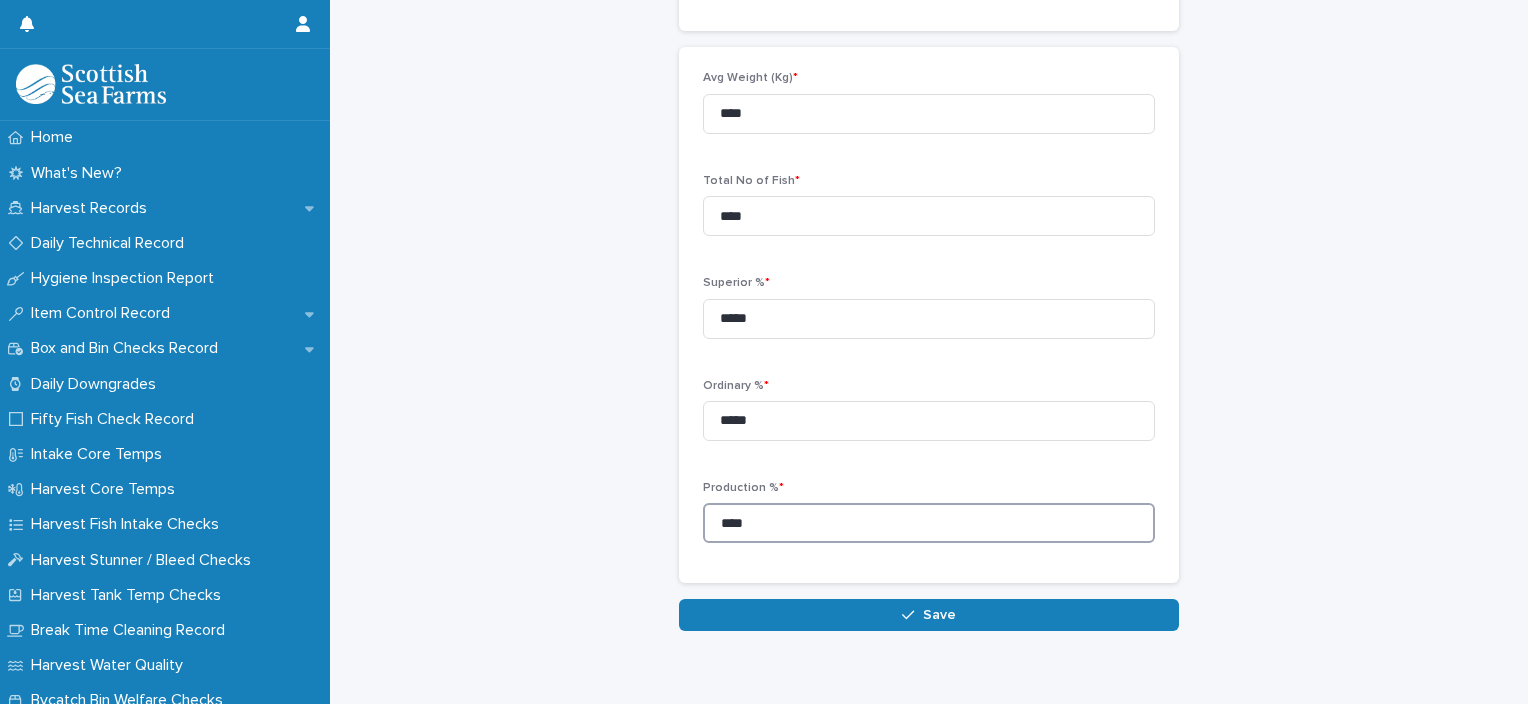 type on "****" 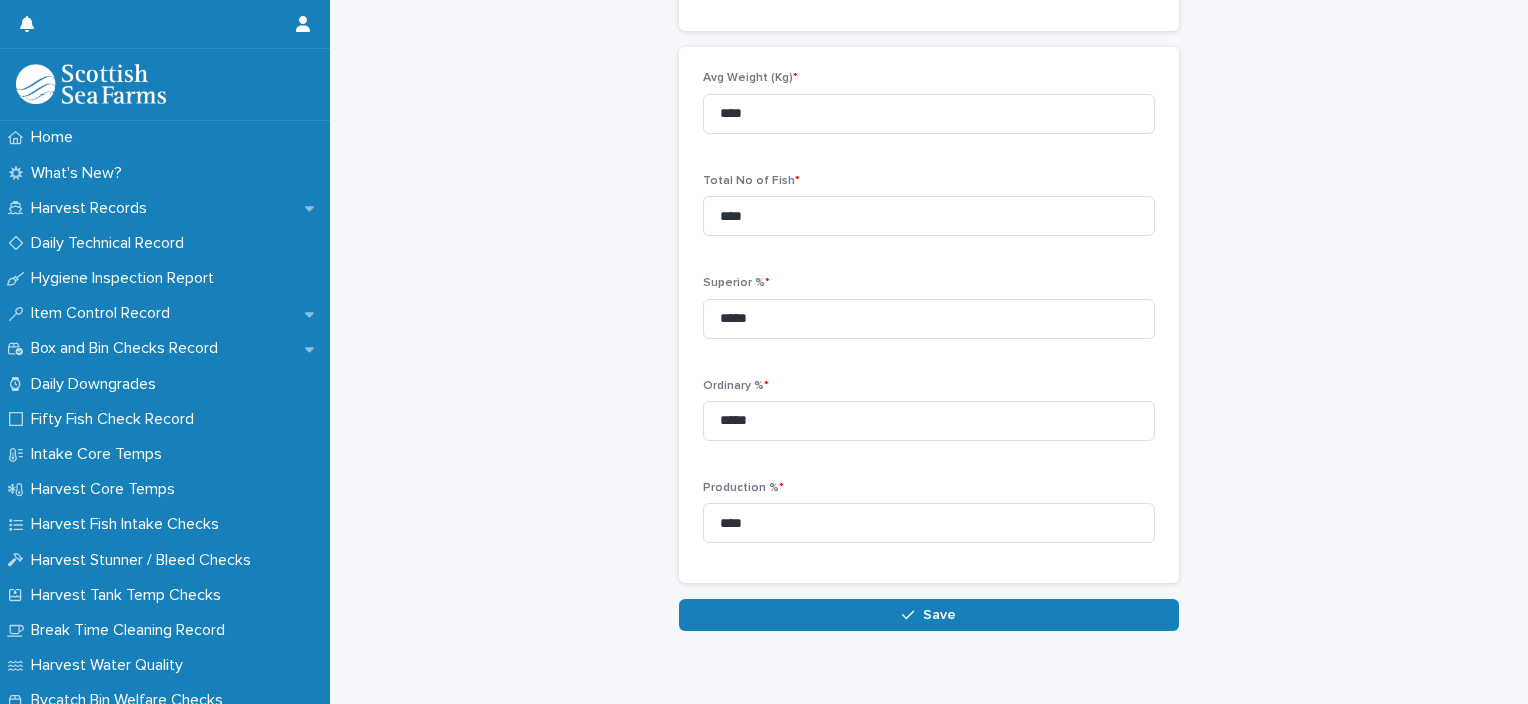 click on "Save" at bounding box center (939, 615) 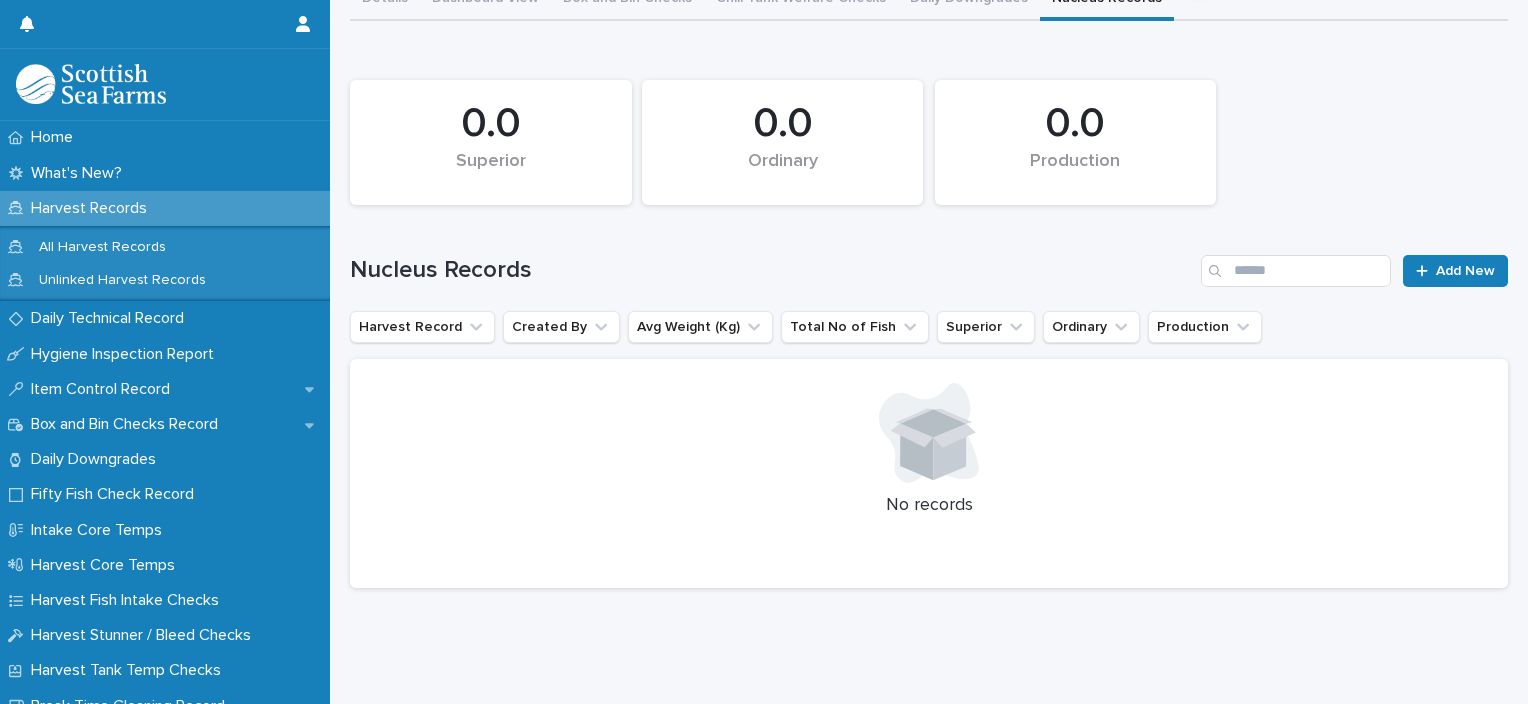 scroll, scrollTop: 0, scrollLeft: 0, axis: both 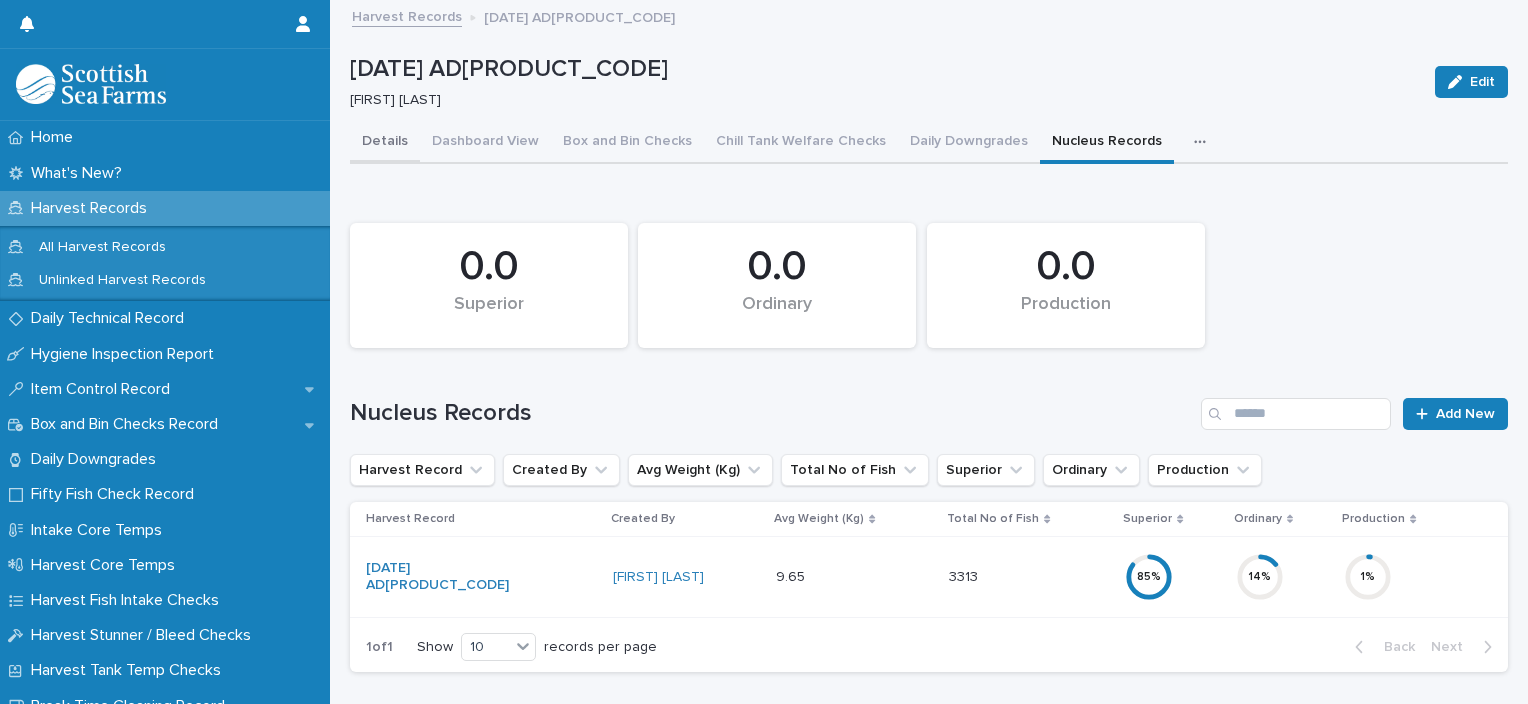 click on "Details" at bounding box center [385, 143] 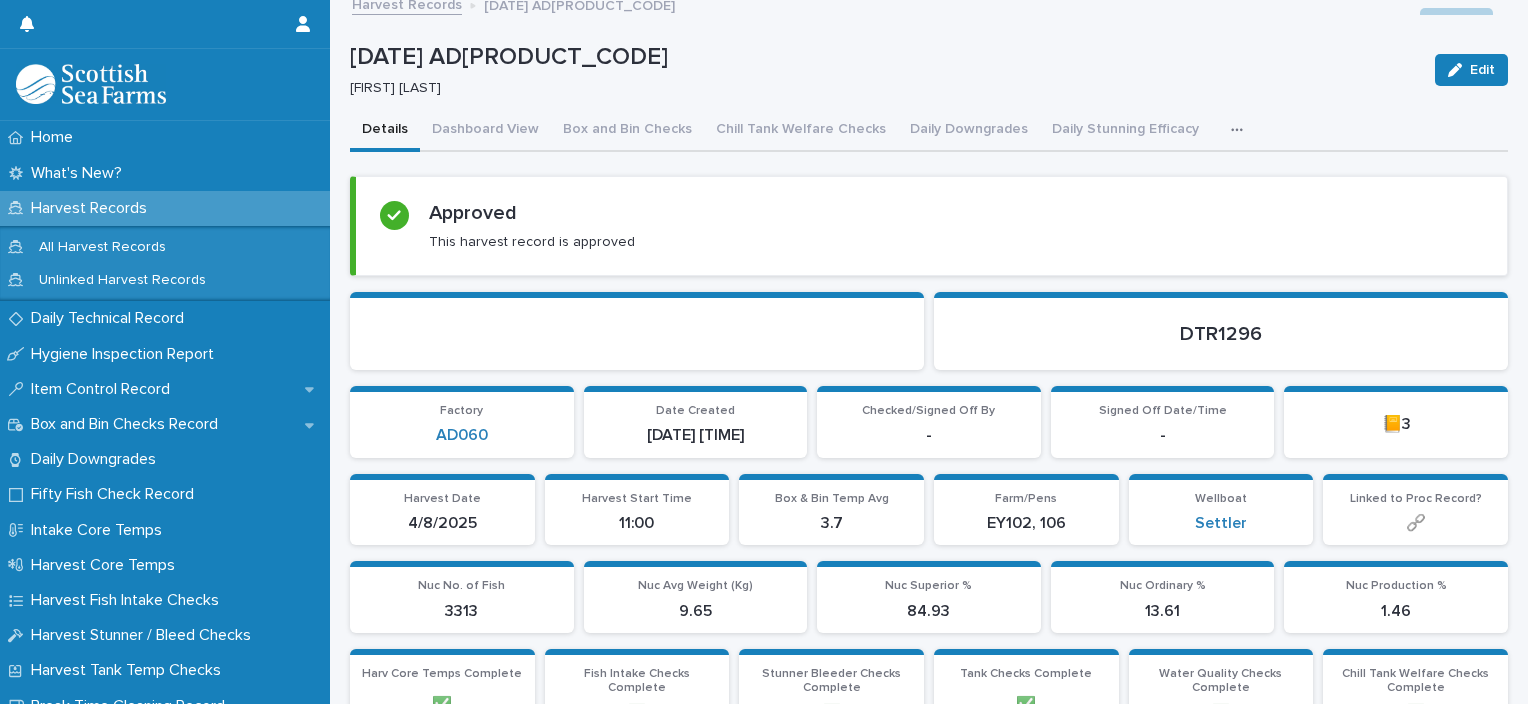 scroll, scrollTop: 0, scrollLeft: 0, axis: both 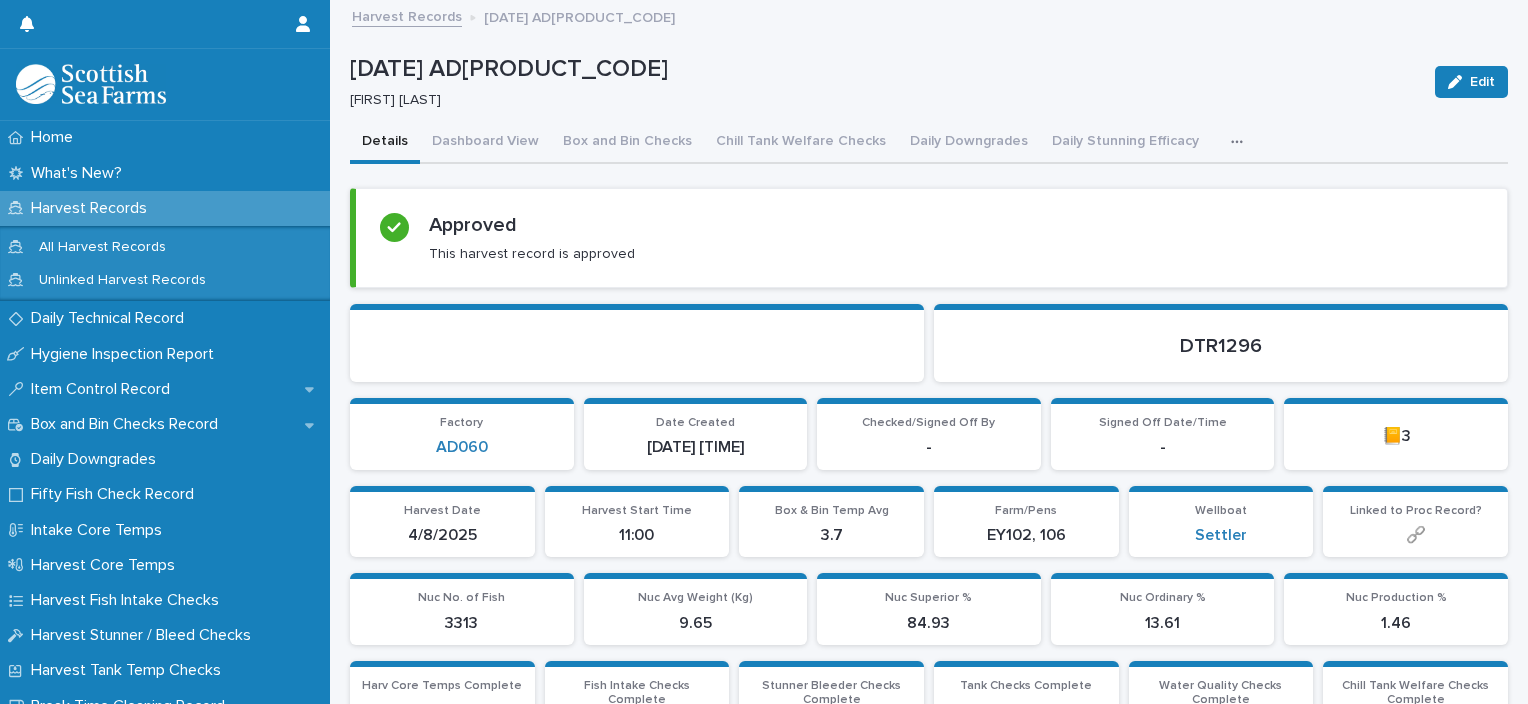 click at bounding box center (1241, 142) 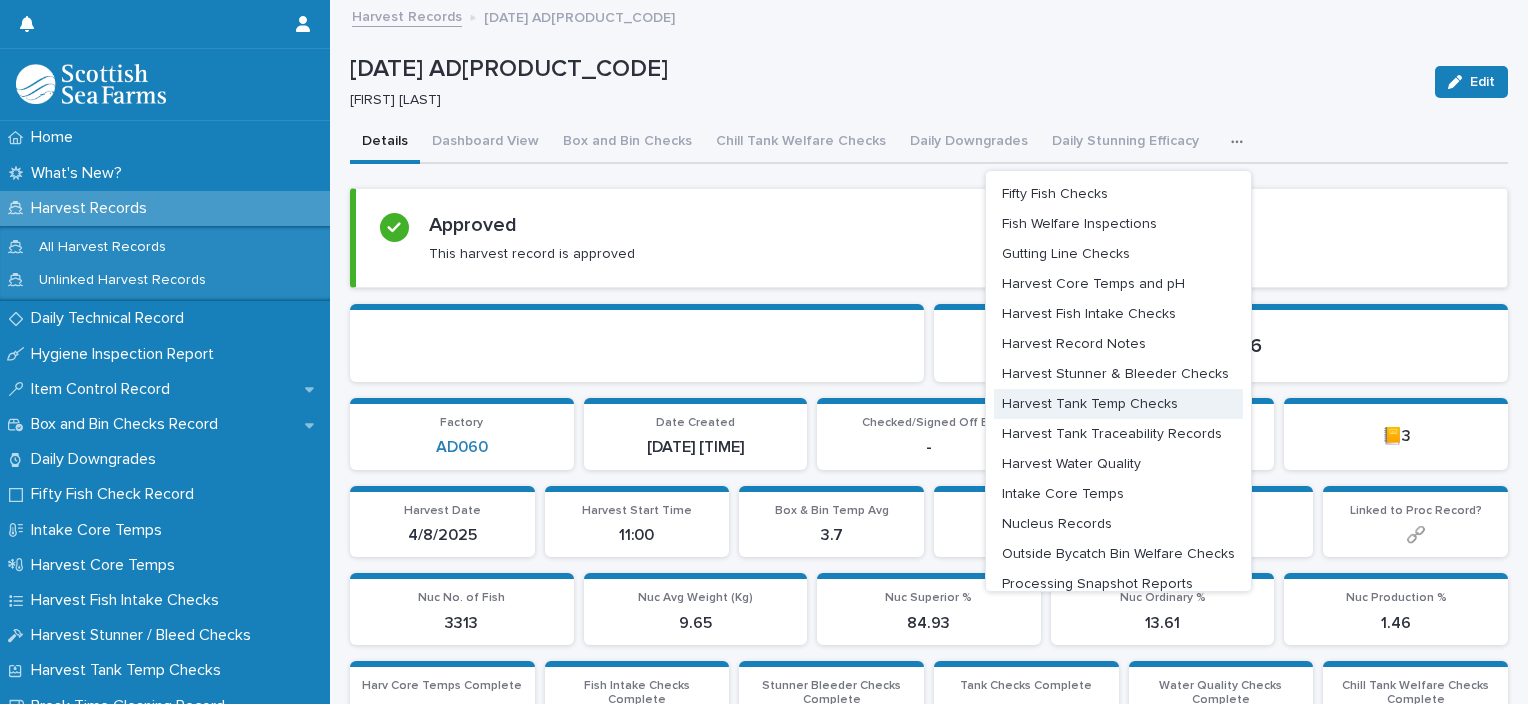 click on "Harvest Tank Temp Checks" at bounding box center [1090, 404] 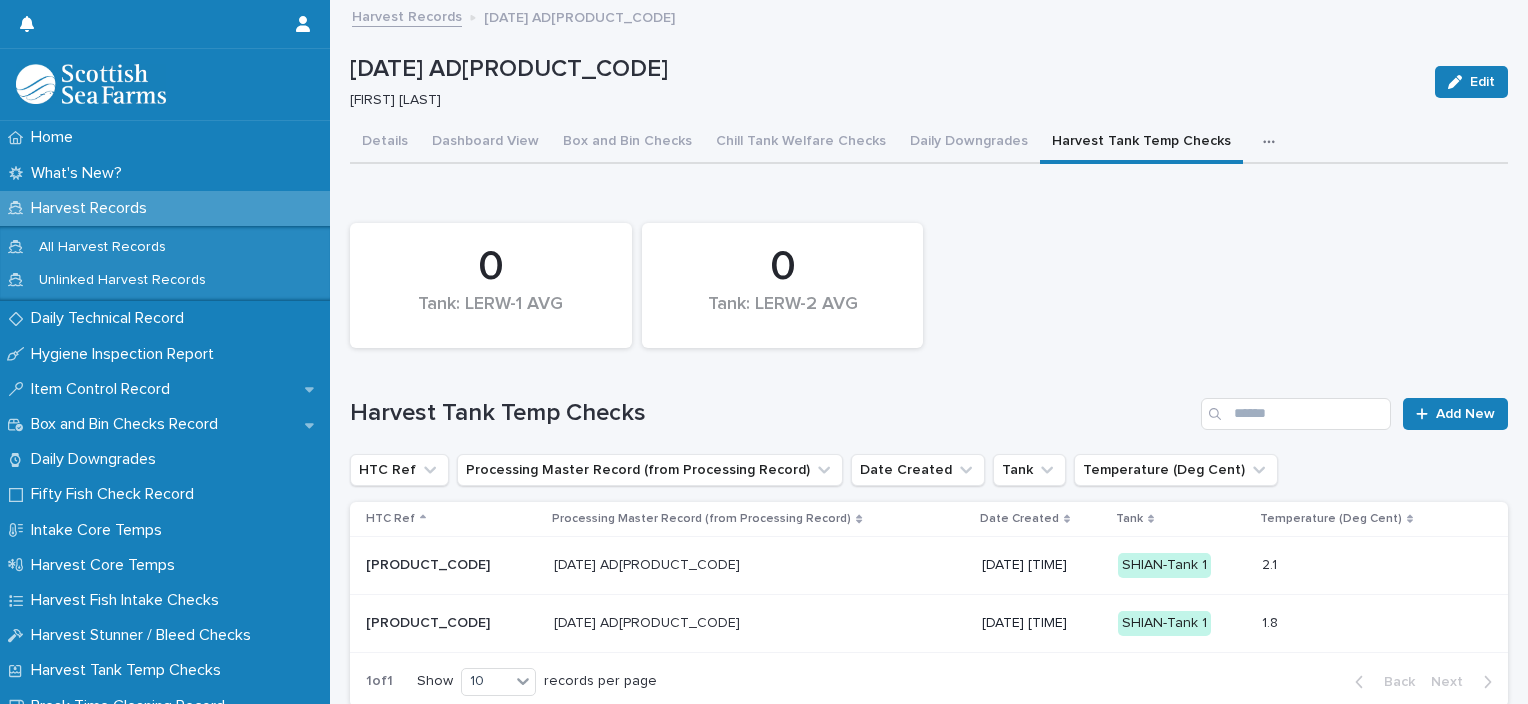 click 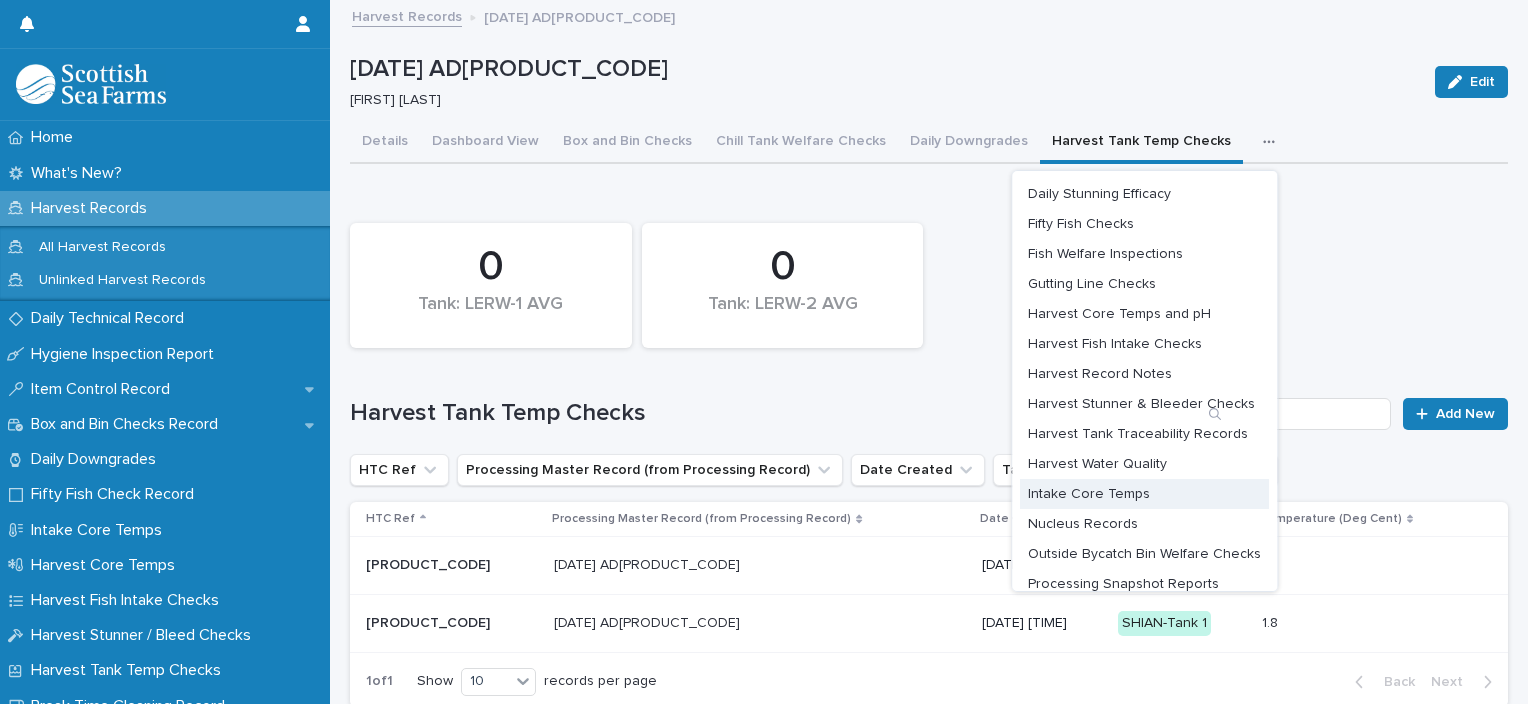 click on "Intake Core Temps" at bounding box center (1089, 494) 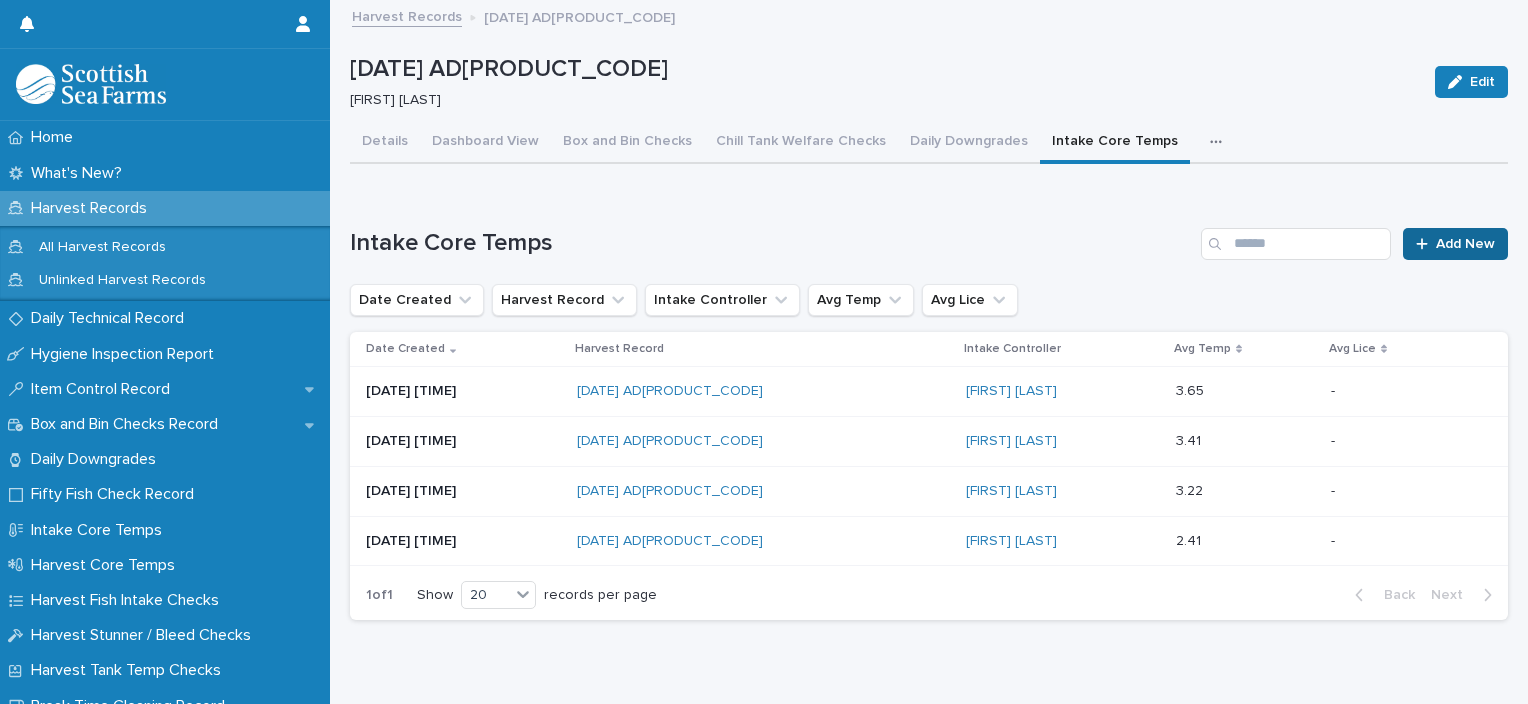 click on "Add New" at bounding box center (1455, 244) 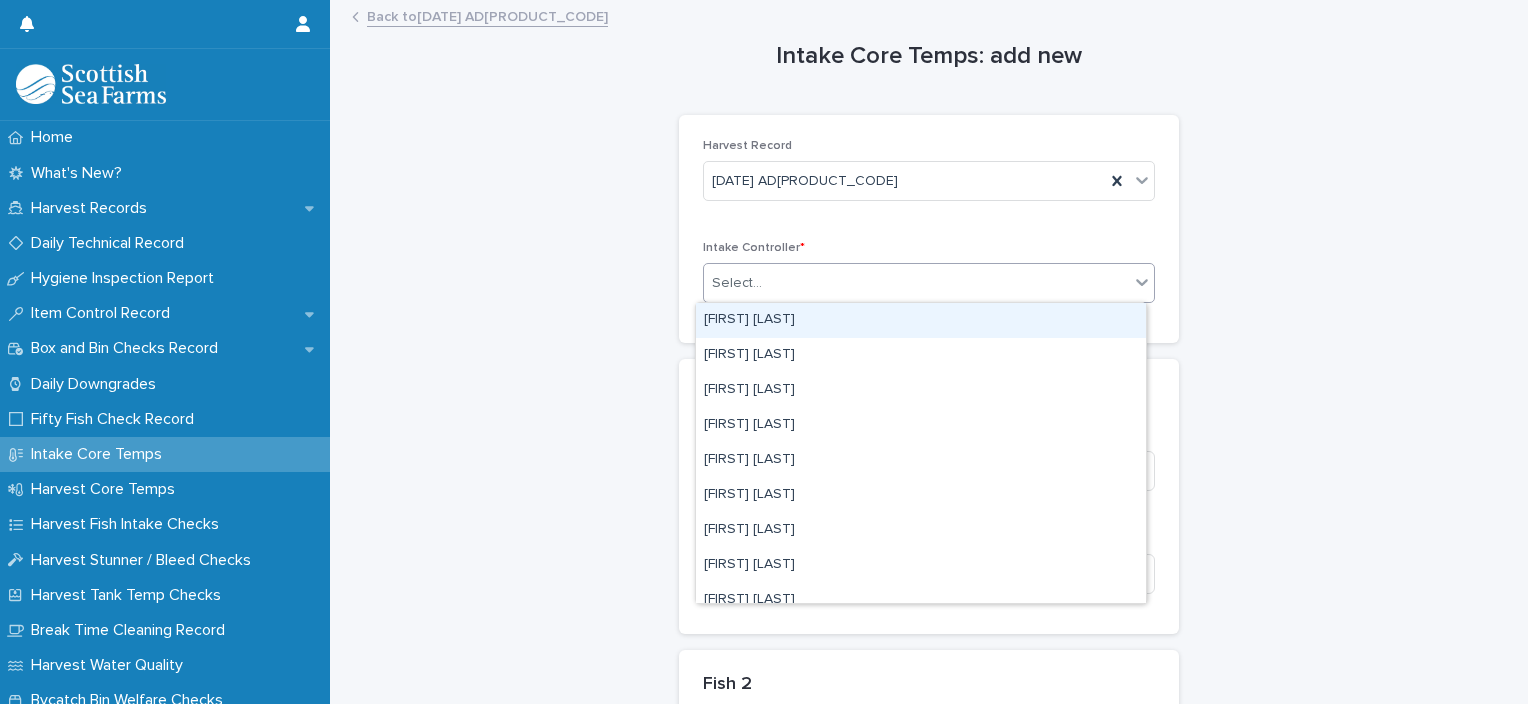 click on "Select..." at bounding box center [929, 283] 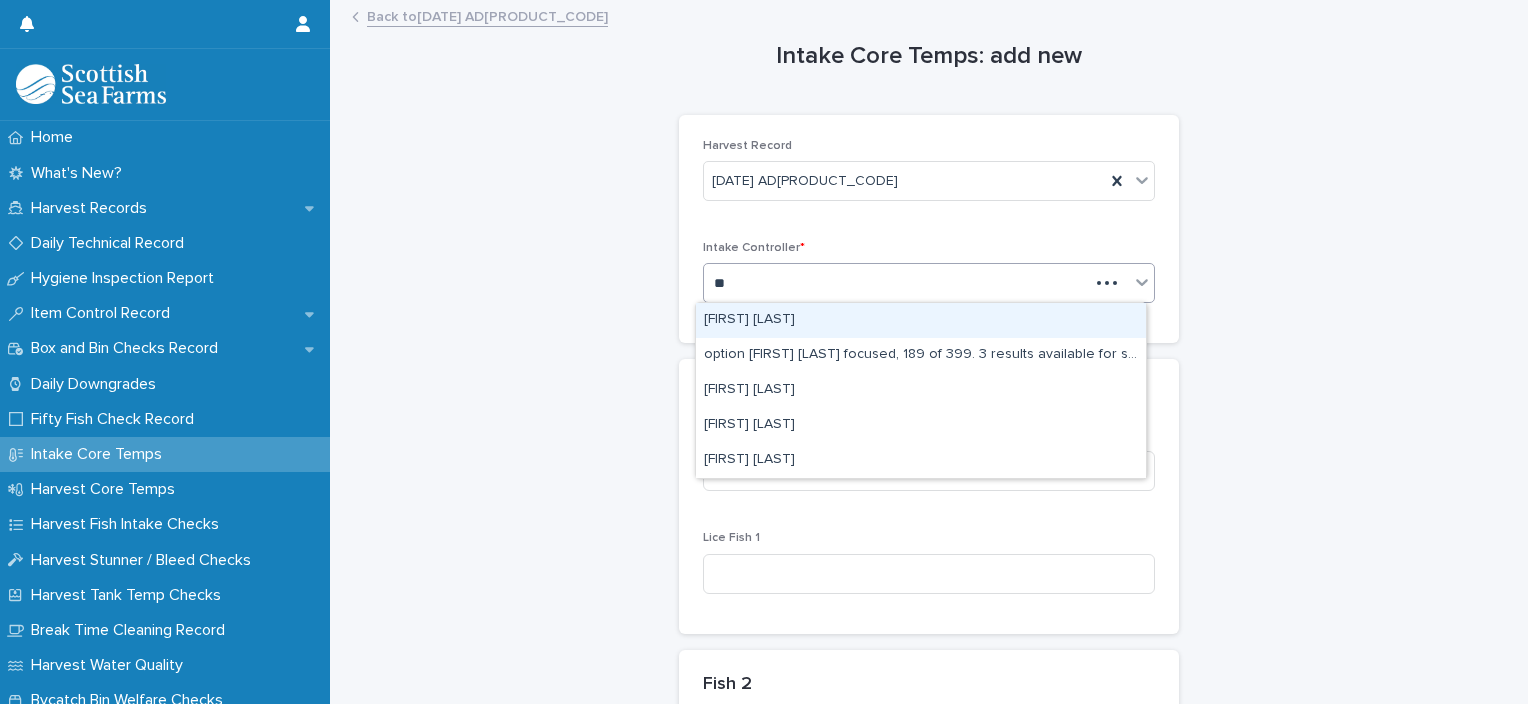type on "***" 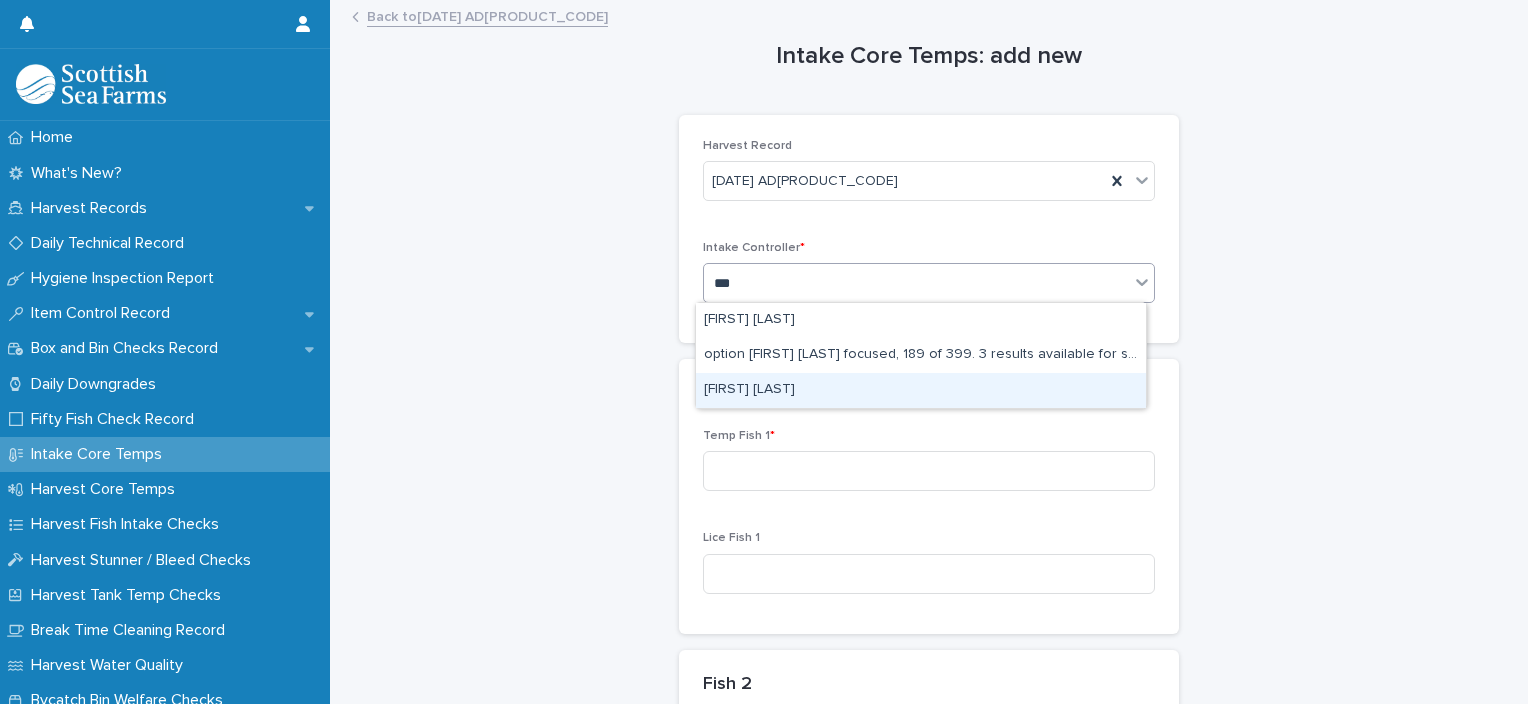 click on "[FIRST] [LAST]" at bounding box center (921, 390) 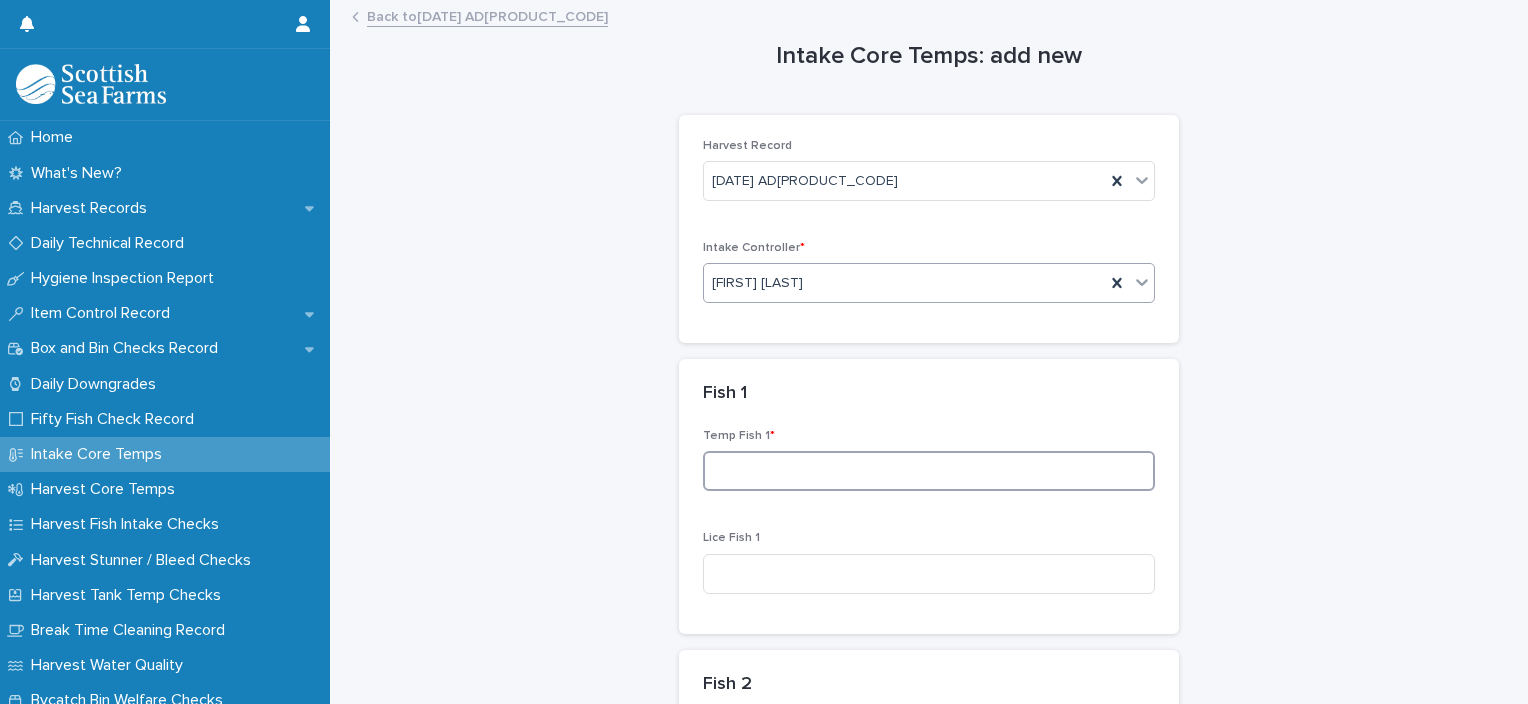 click at bounding box center (929, 471) 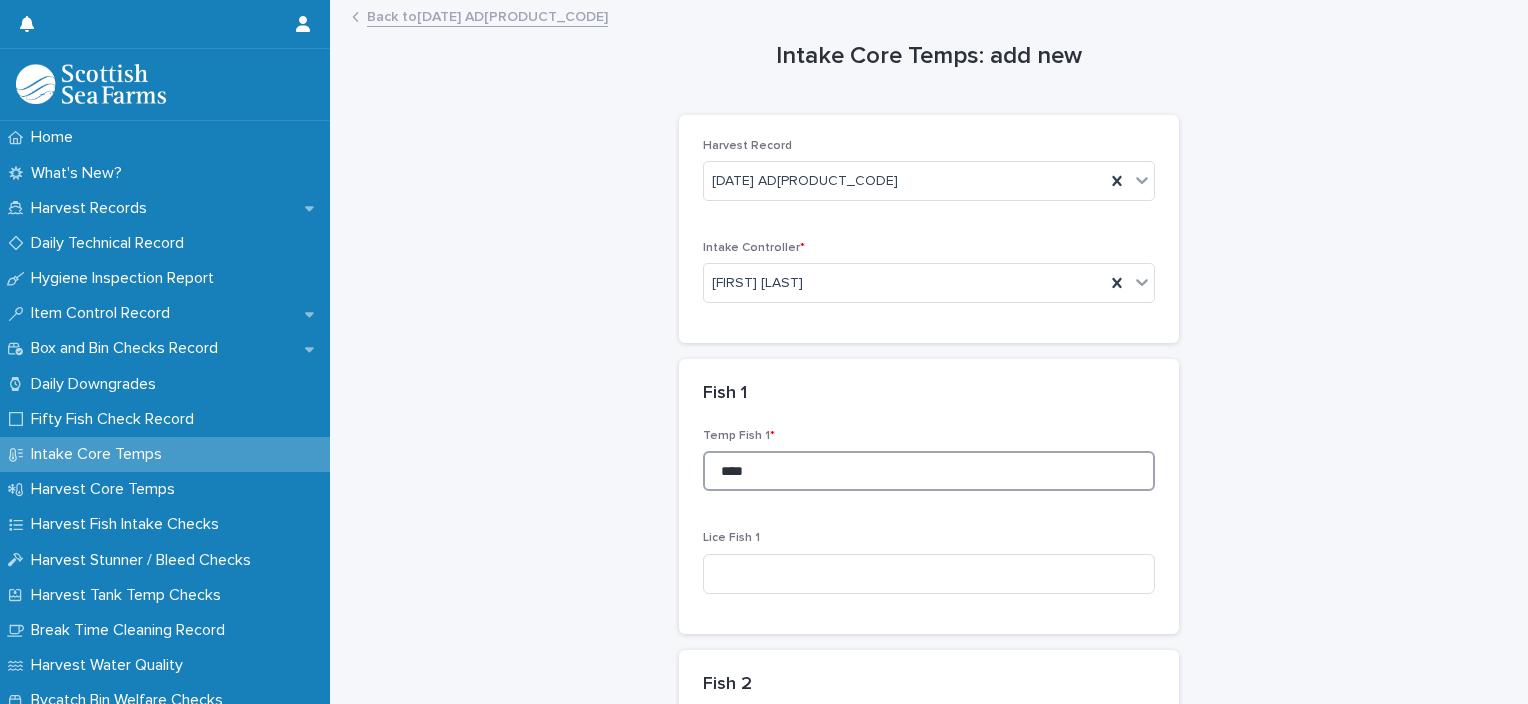 type on "*****" 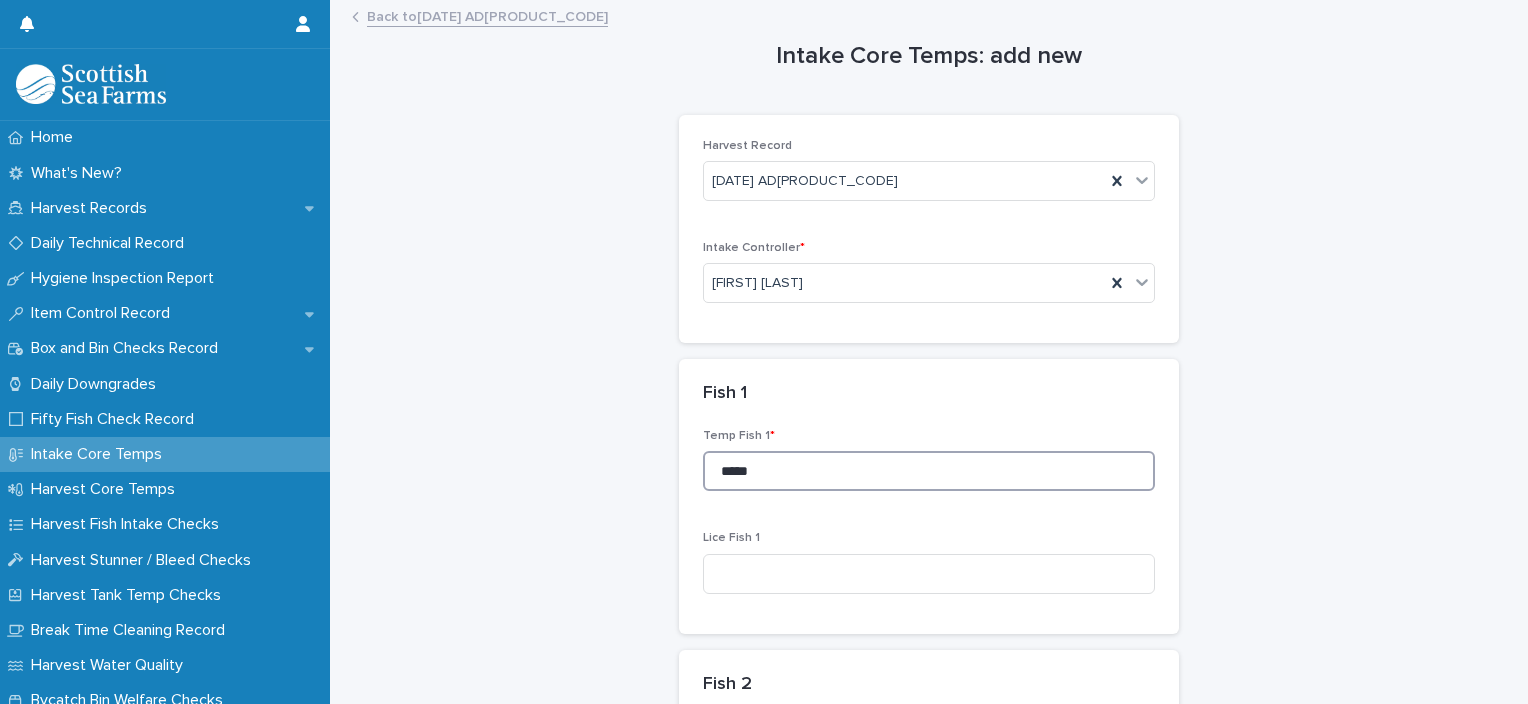 drag, startPoint x: 832, startPoint y: 466, endPoint x: 672, endPoint y: 479, distance: 160.52725 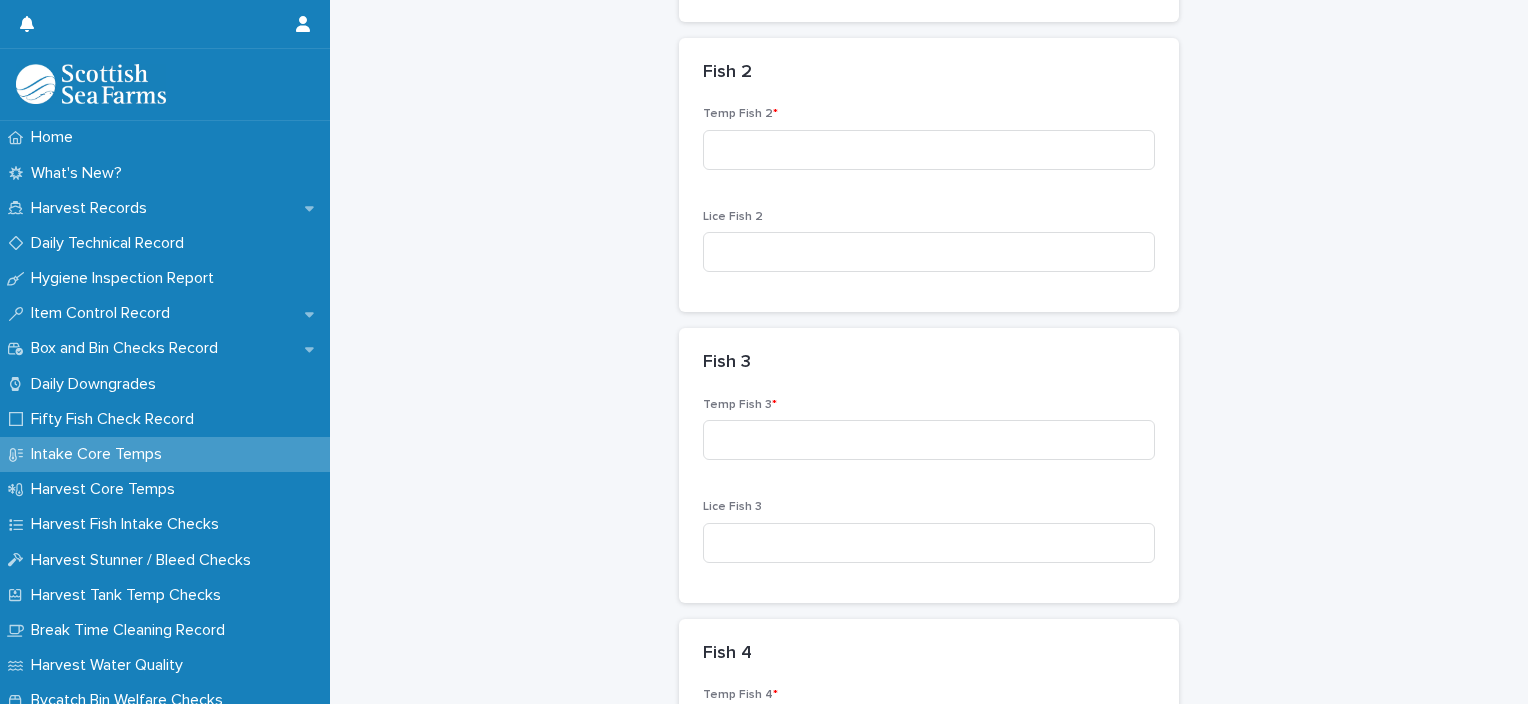scroll, scrollTop: 629, scrollLeft: 0, axis: vertical 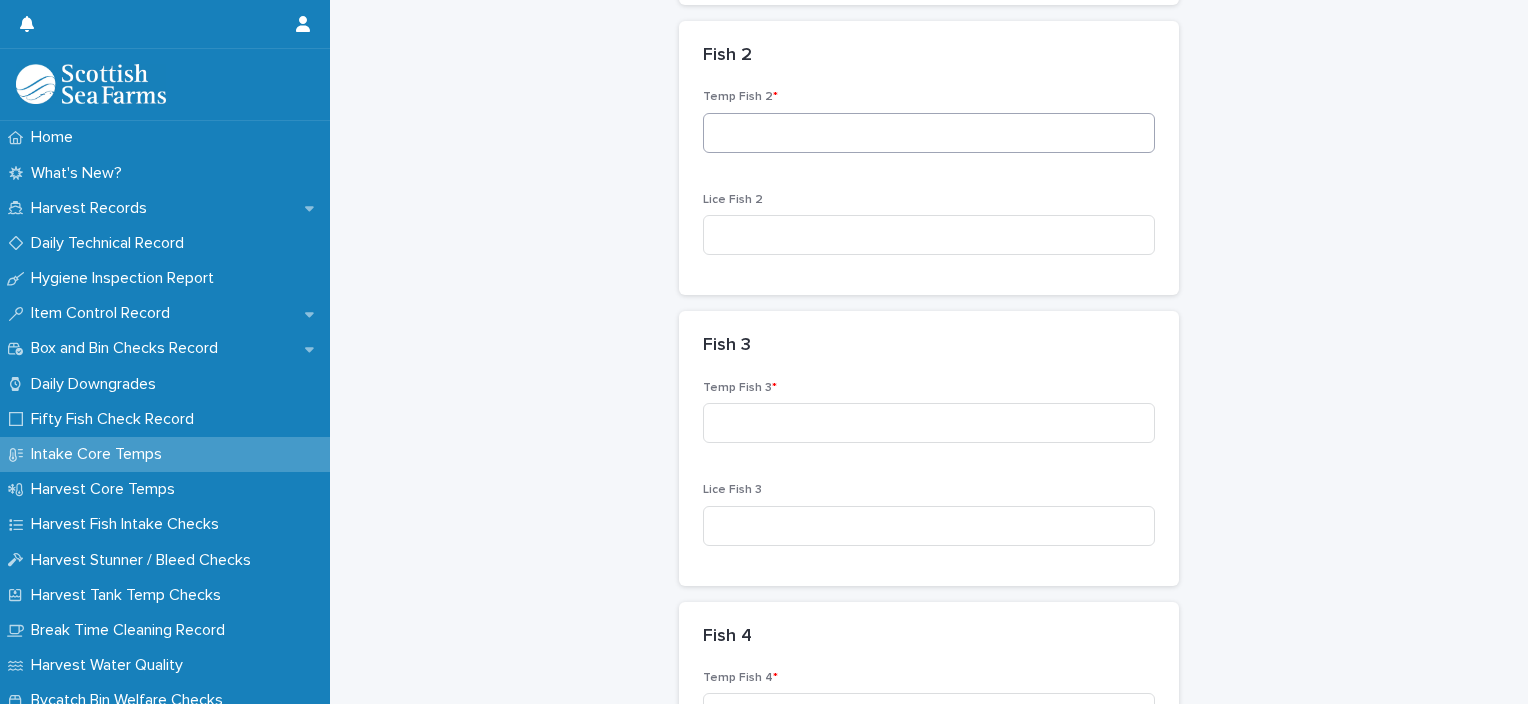 type on "***" 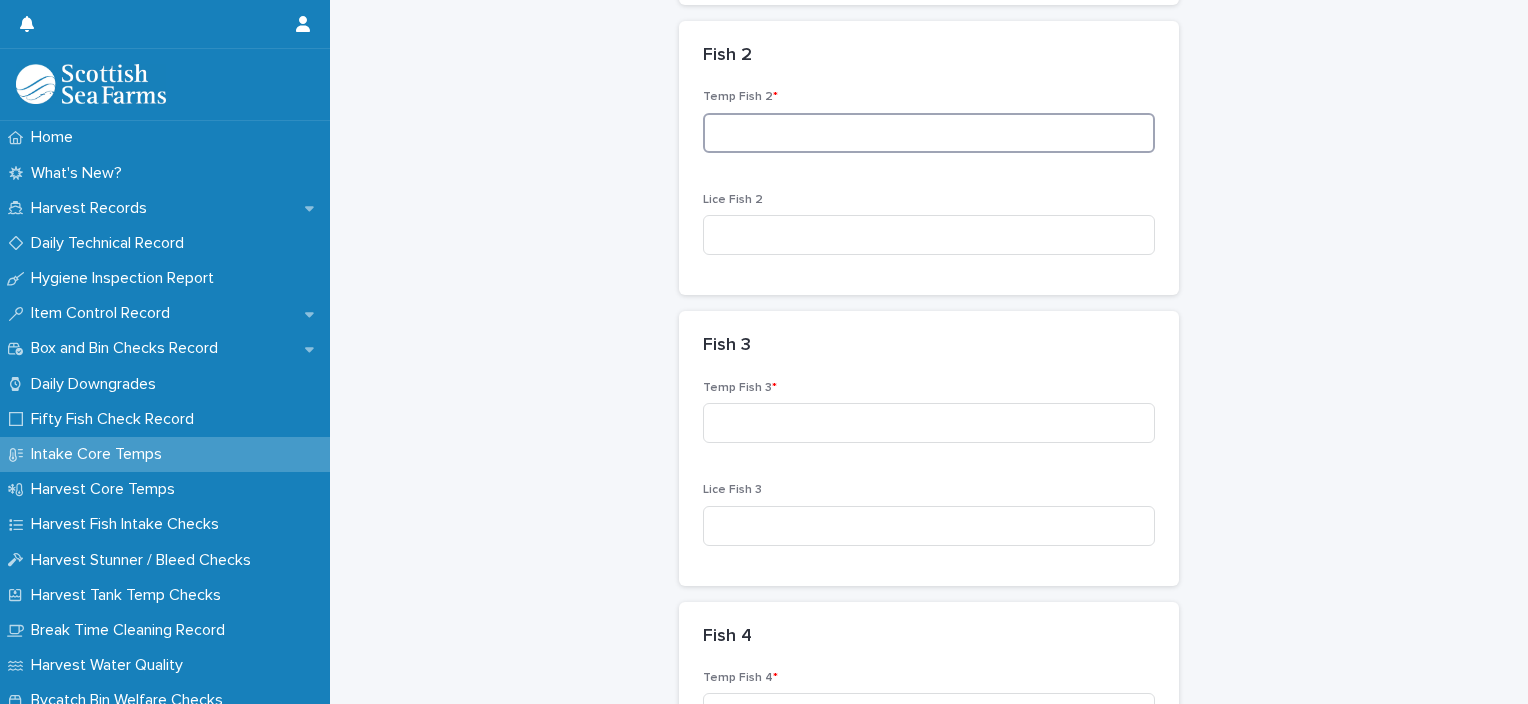 click at bounding box center [929, 133] 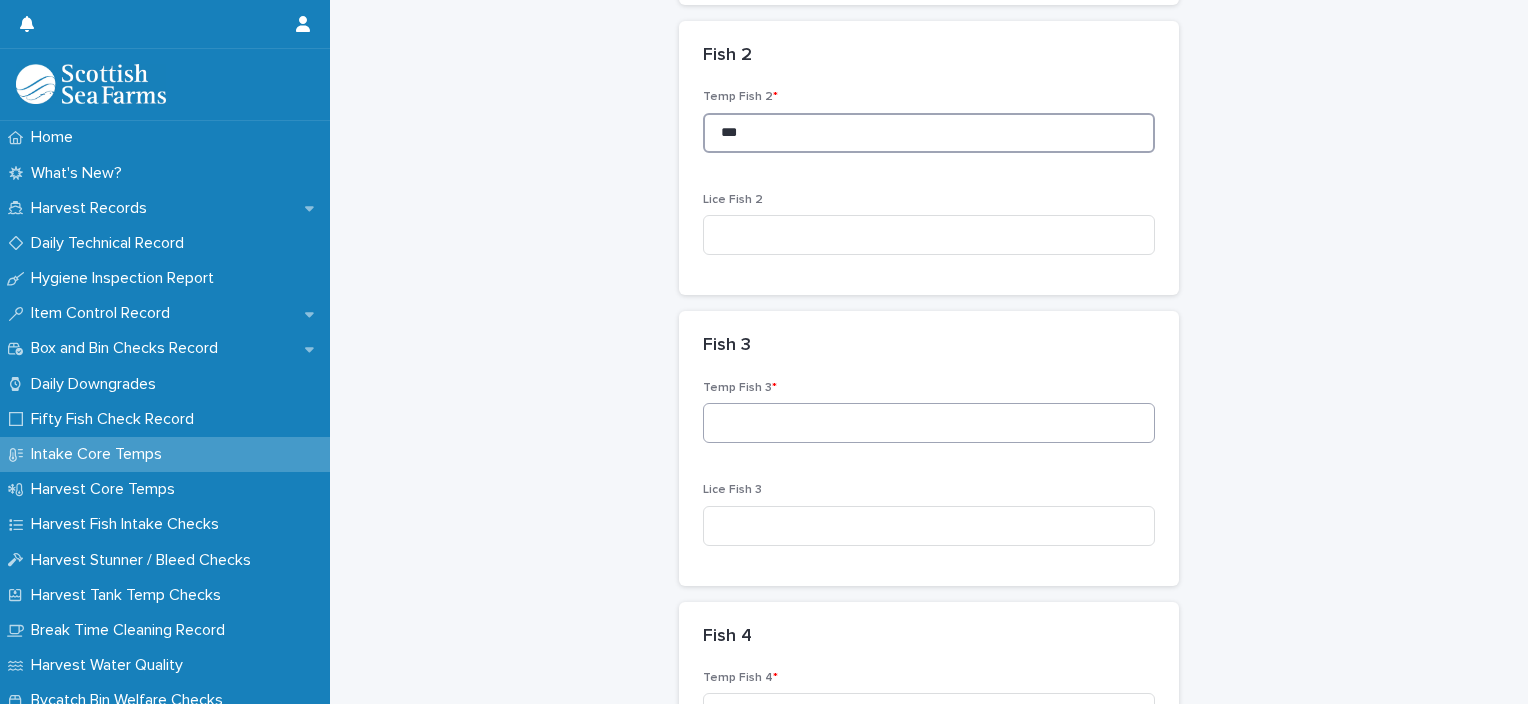 type on "***" 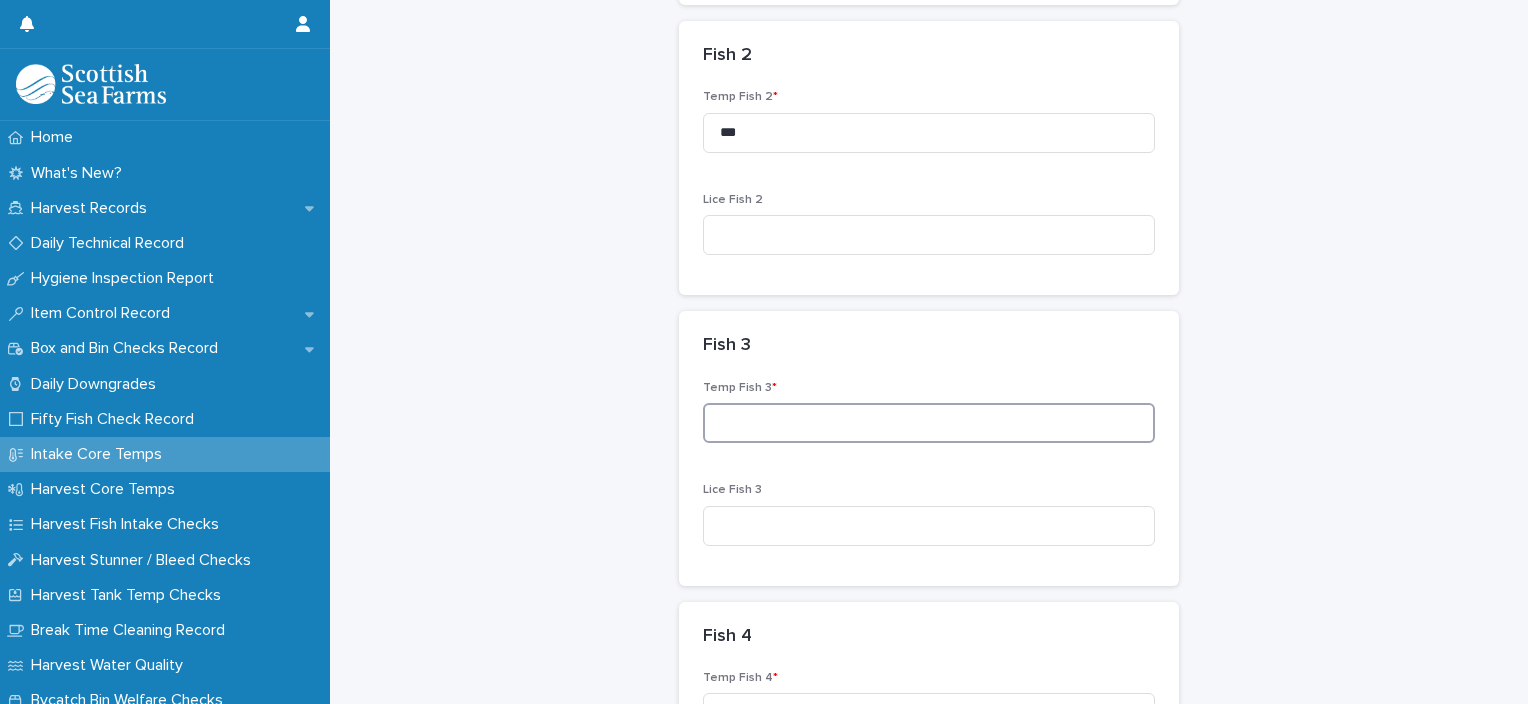 click at bounding box center (929, 423) 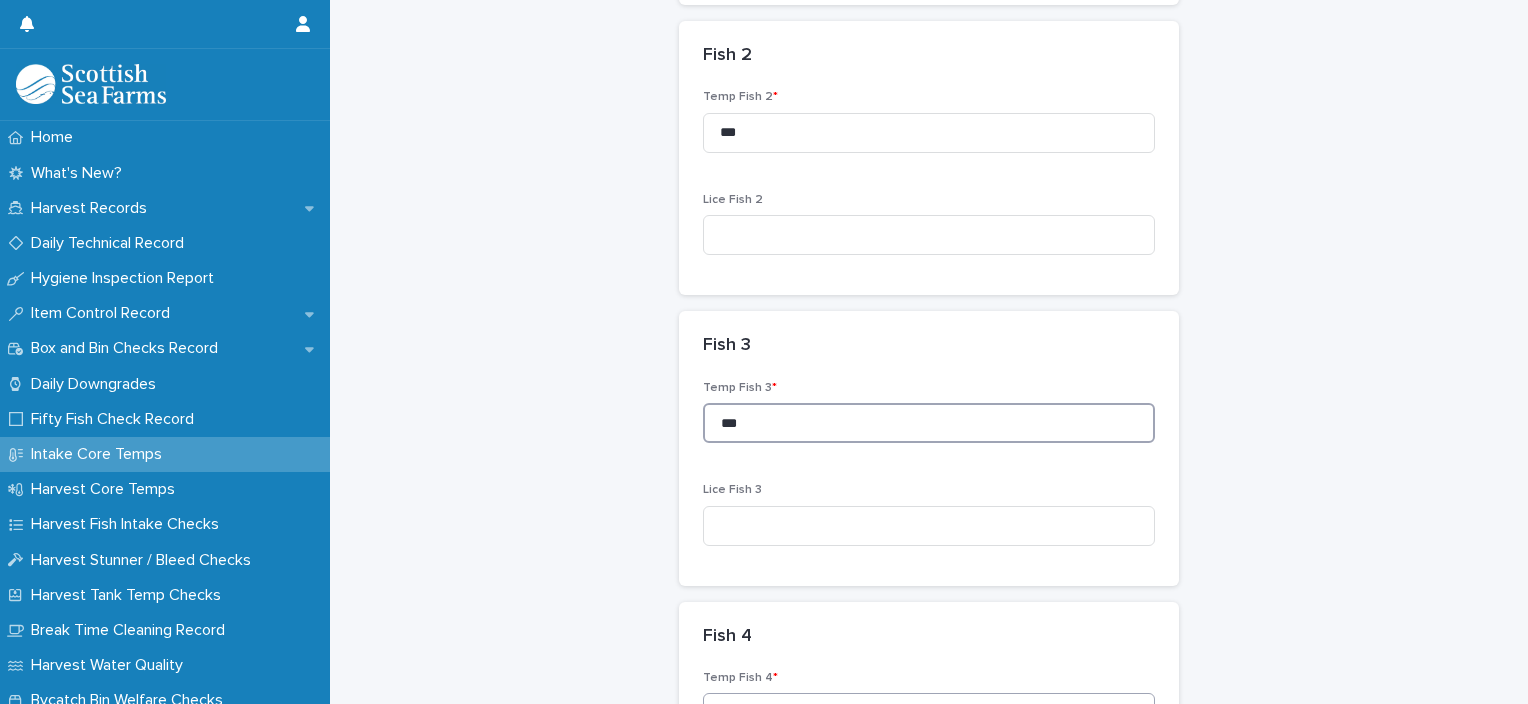 type on "***" 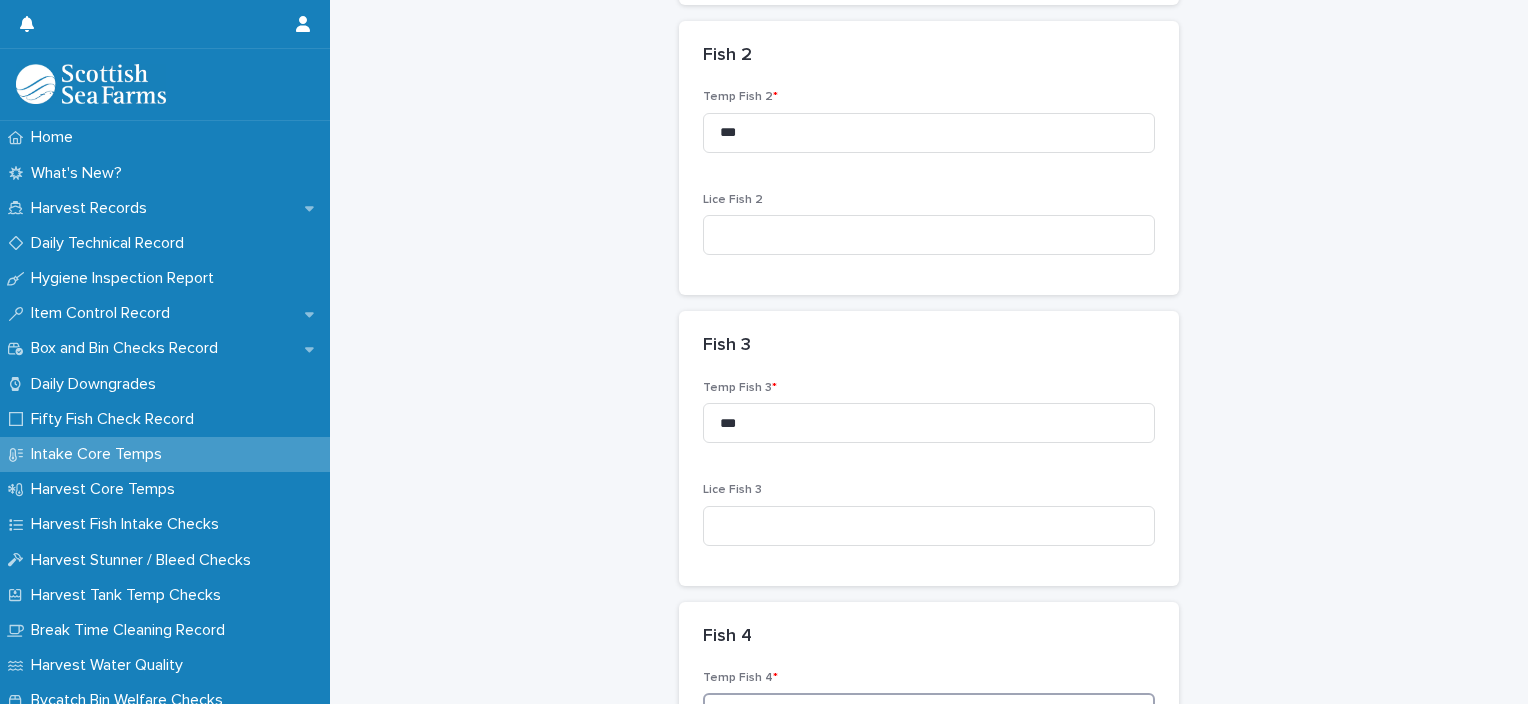 click at bounding box center [929, 713] 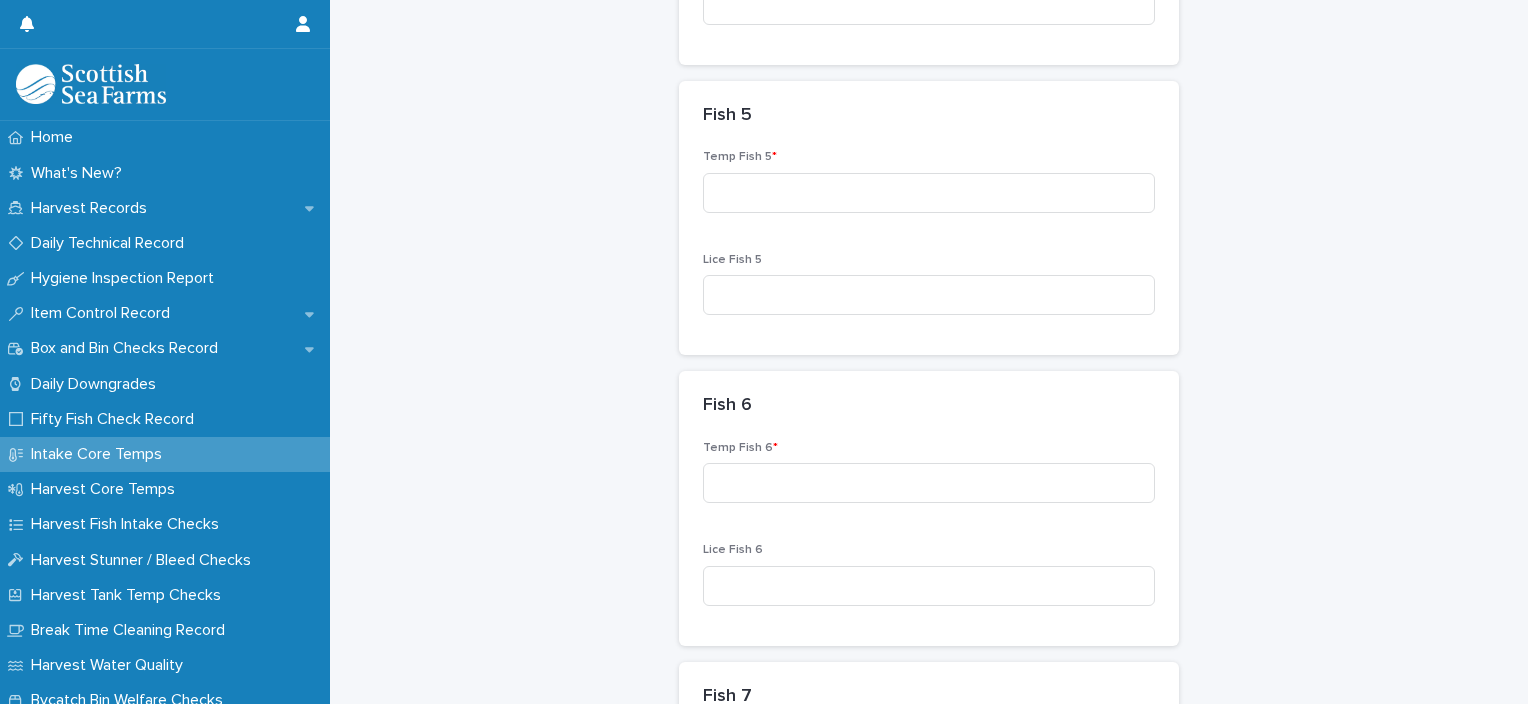 scroll, scrollTop: 1476, scrollLeft: 0, axis: vertical 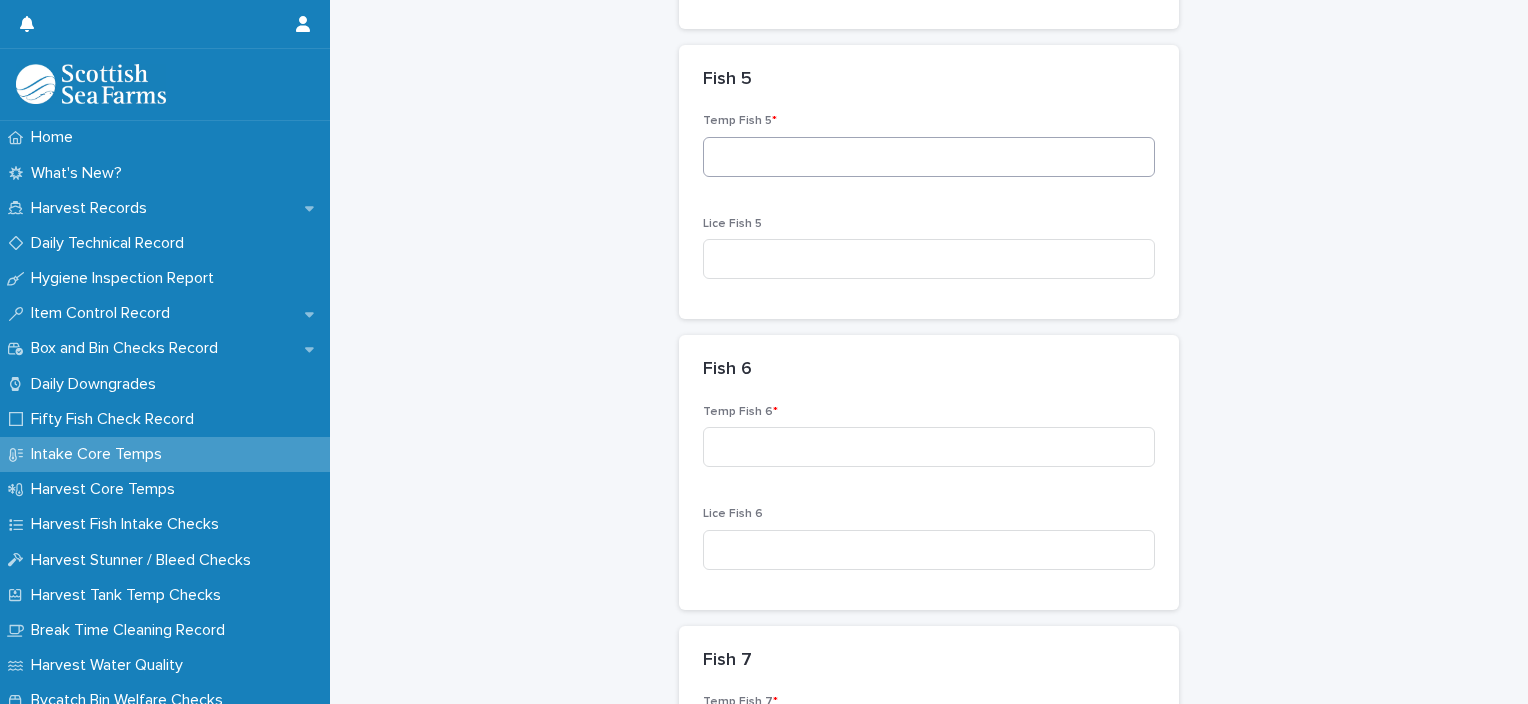 type on "***" 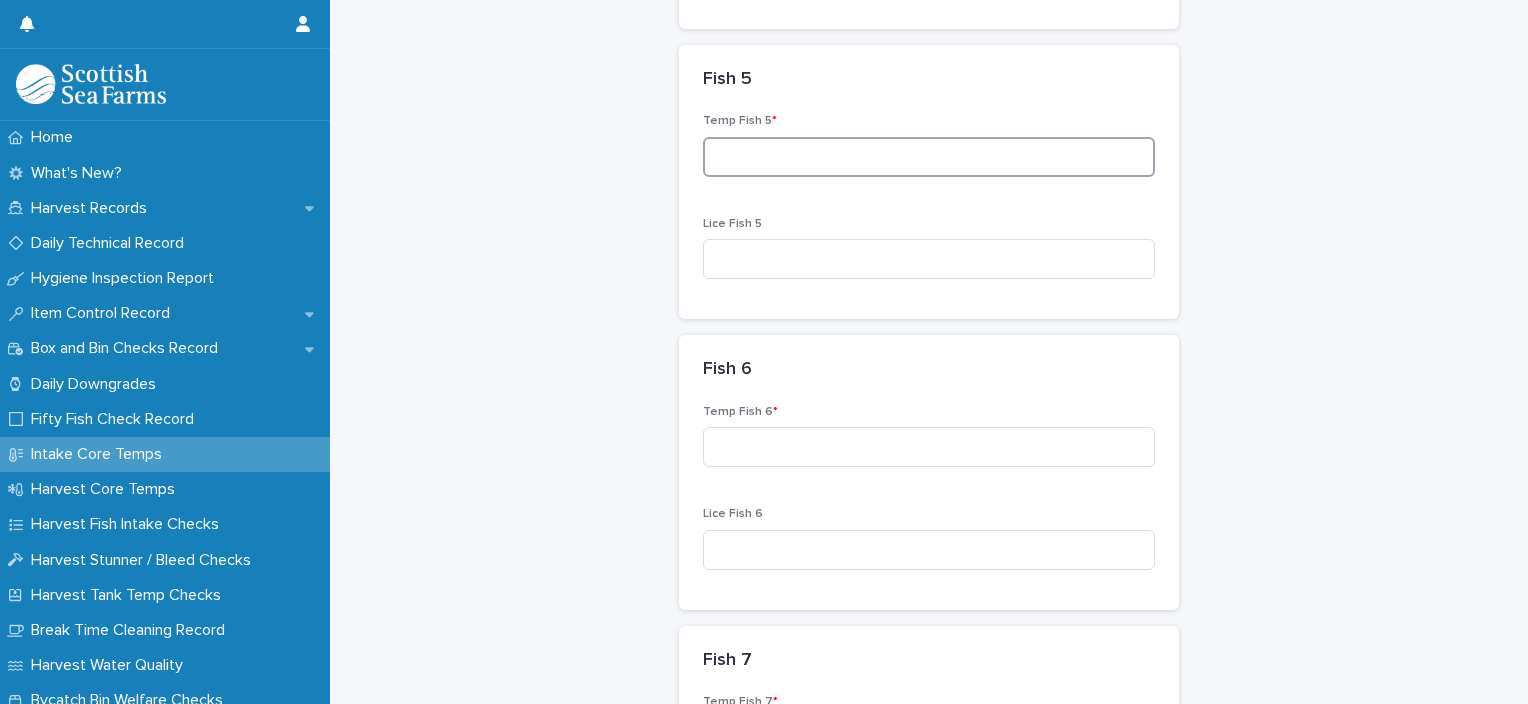 click at bounding box center [929, 157] 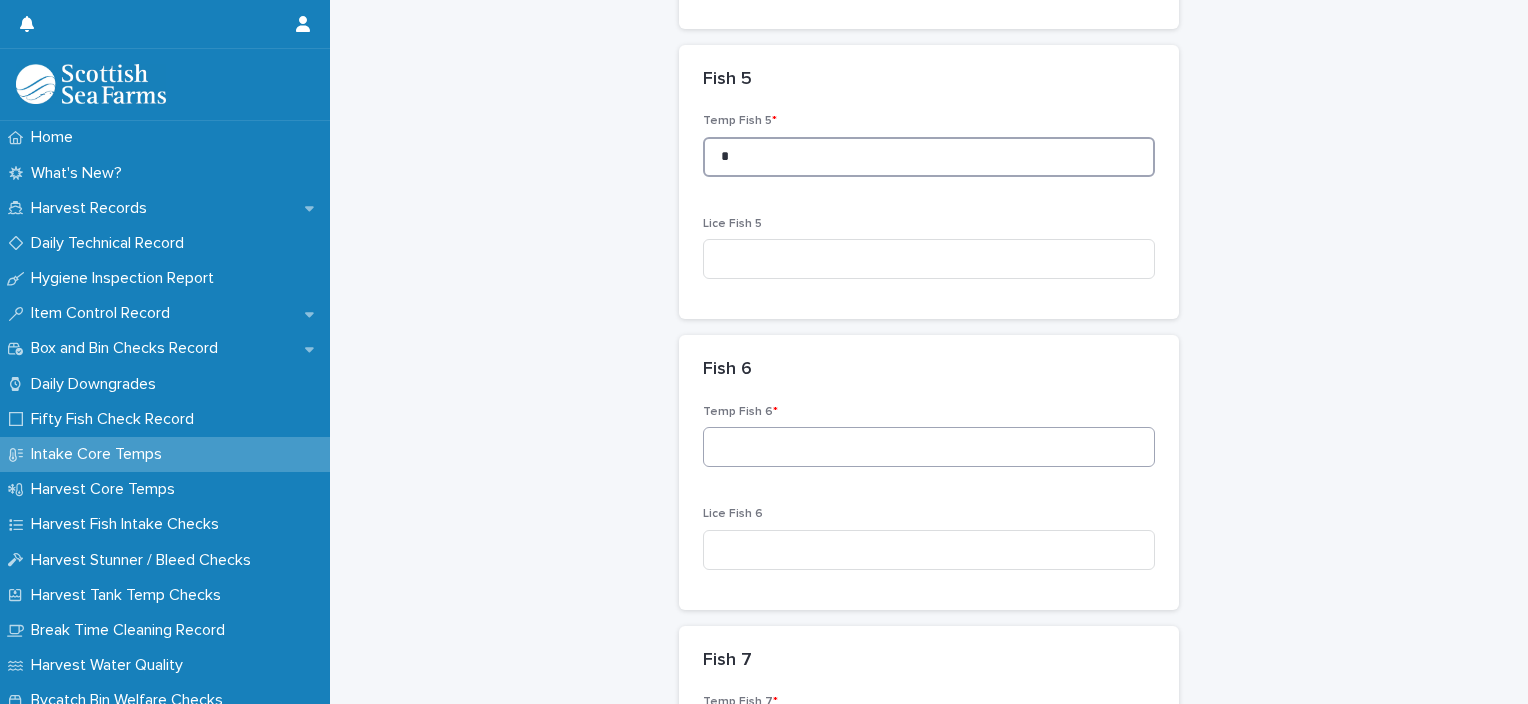 type on "*" 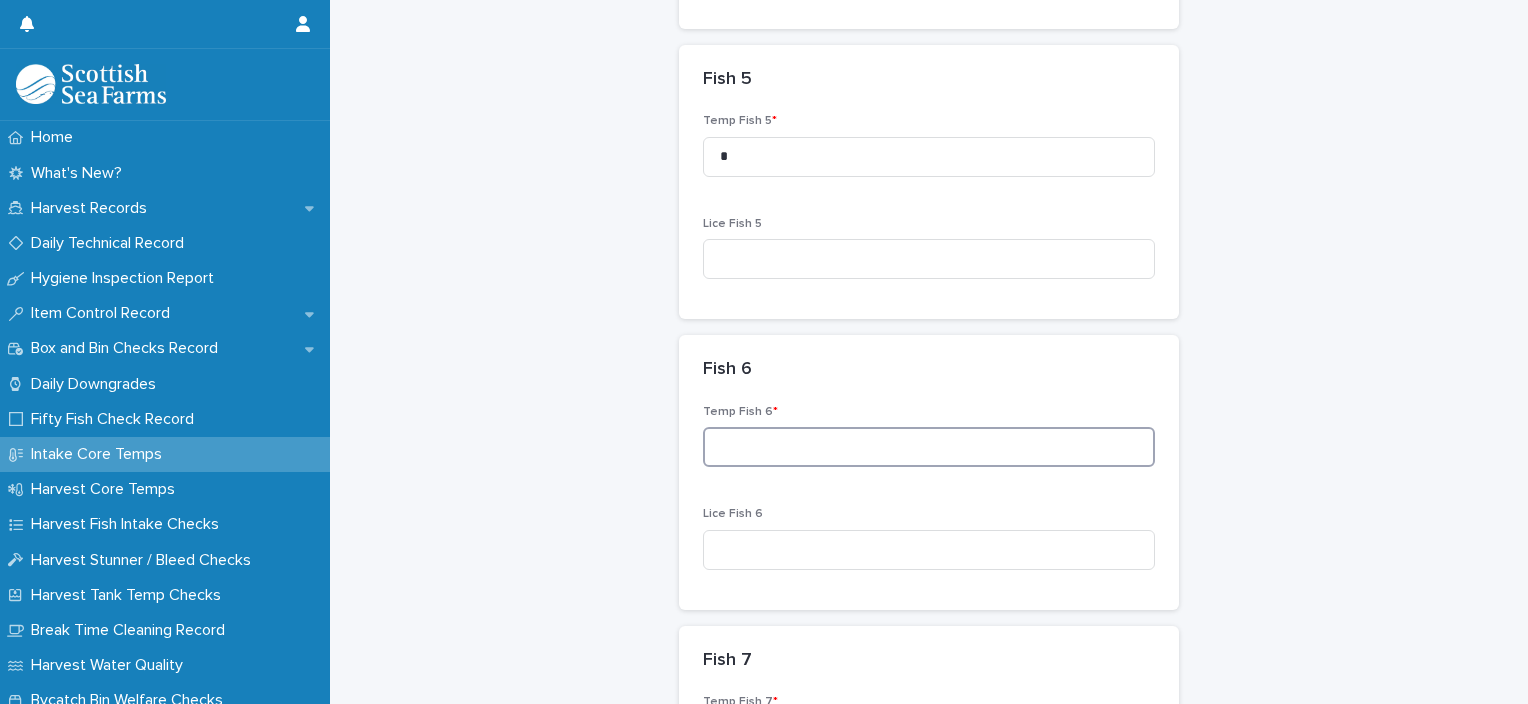 click at bounding box center [929, 447] 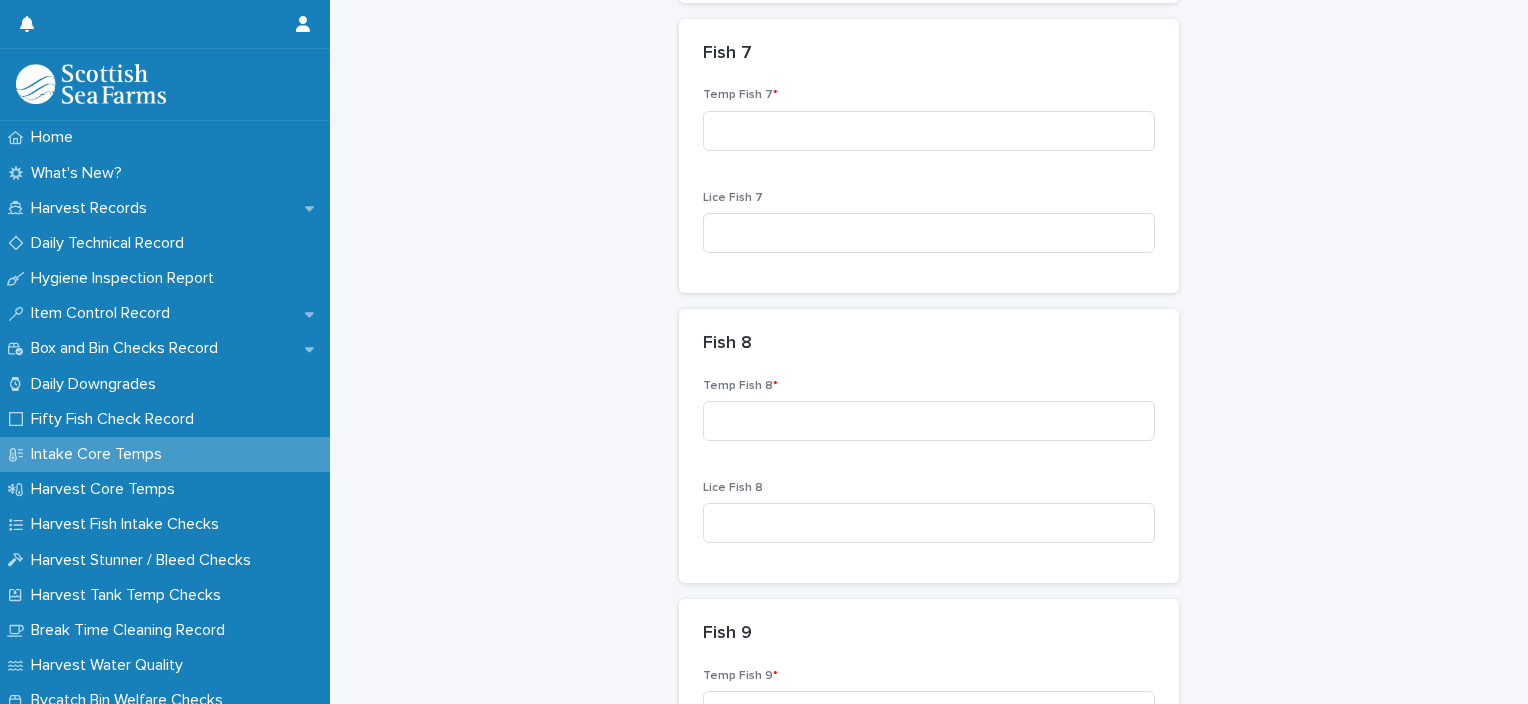 scroll, scrollTop: 2100, scrollLeft: 0, axis: vertical 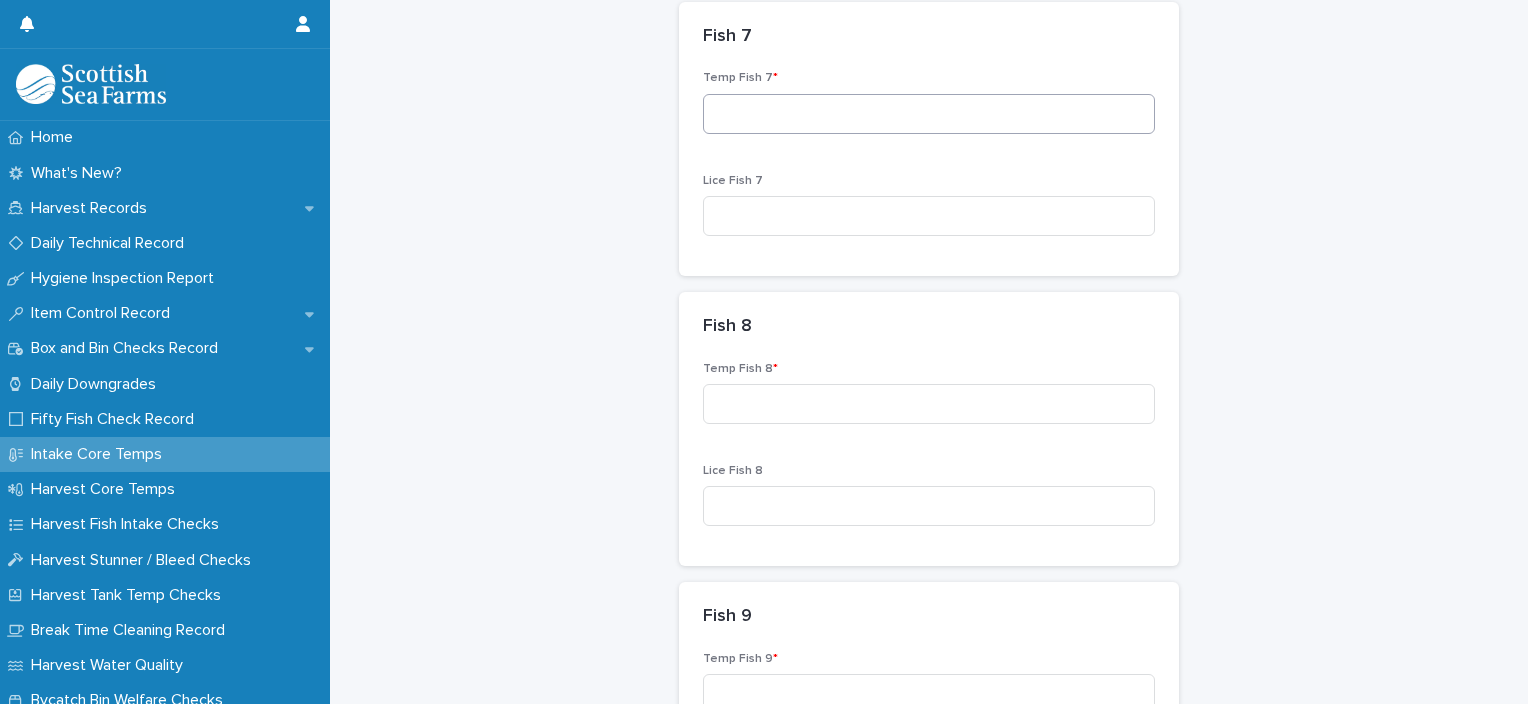 type on "***" 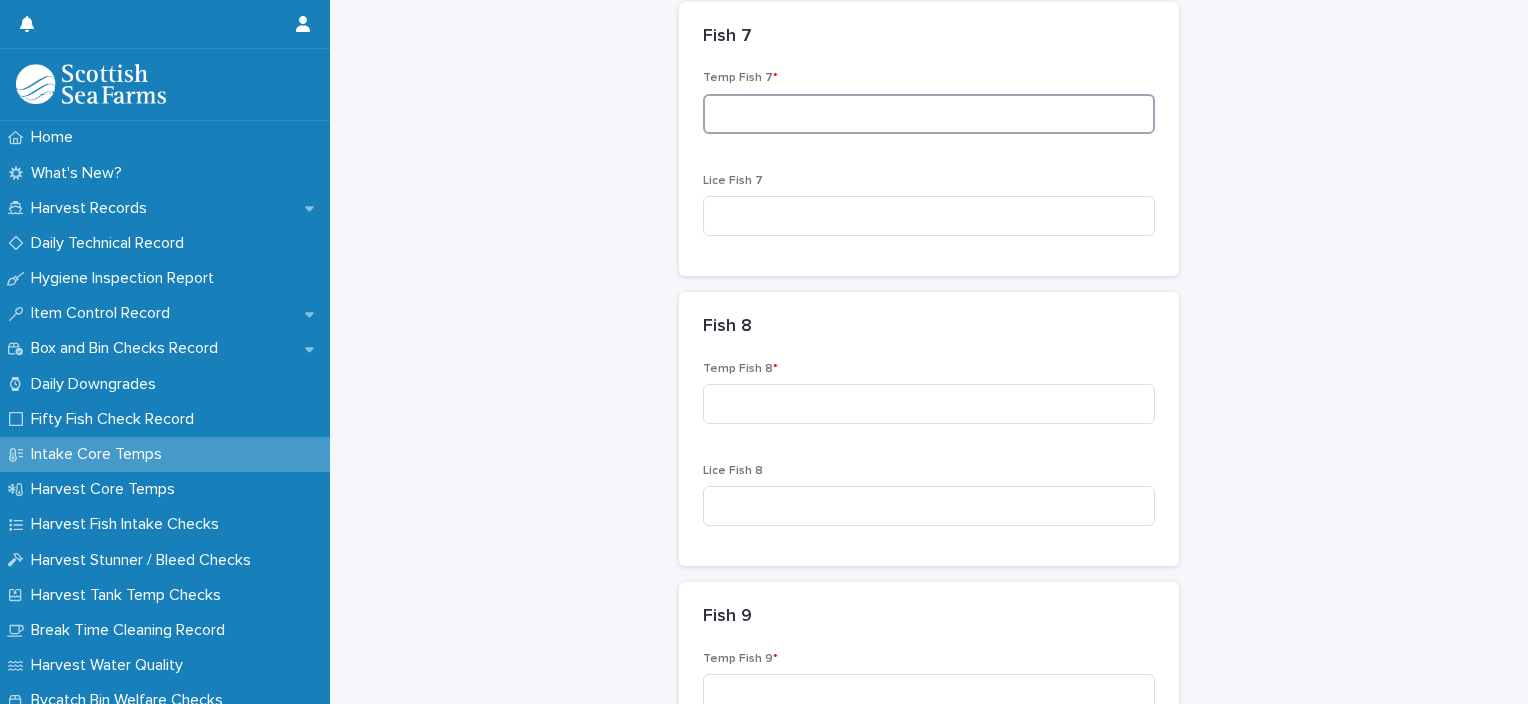 click at bounding box center [929, 114] 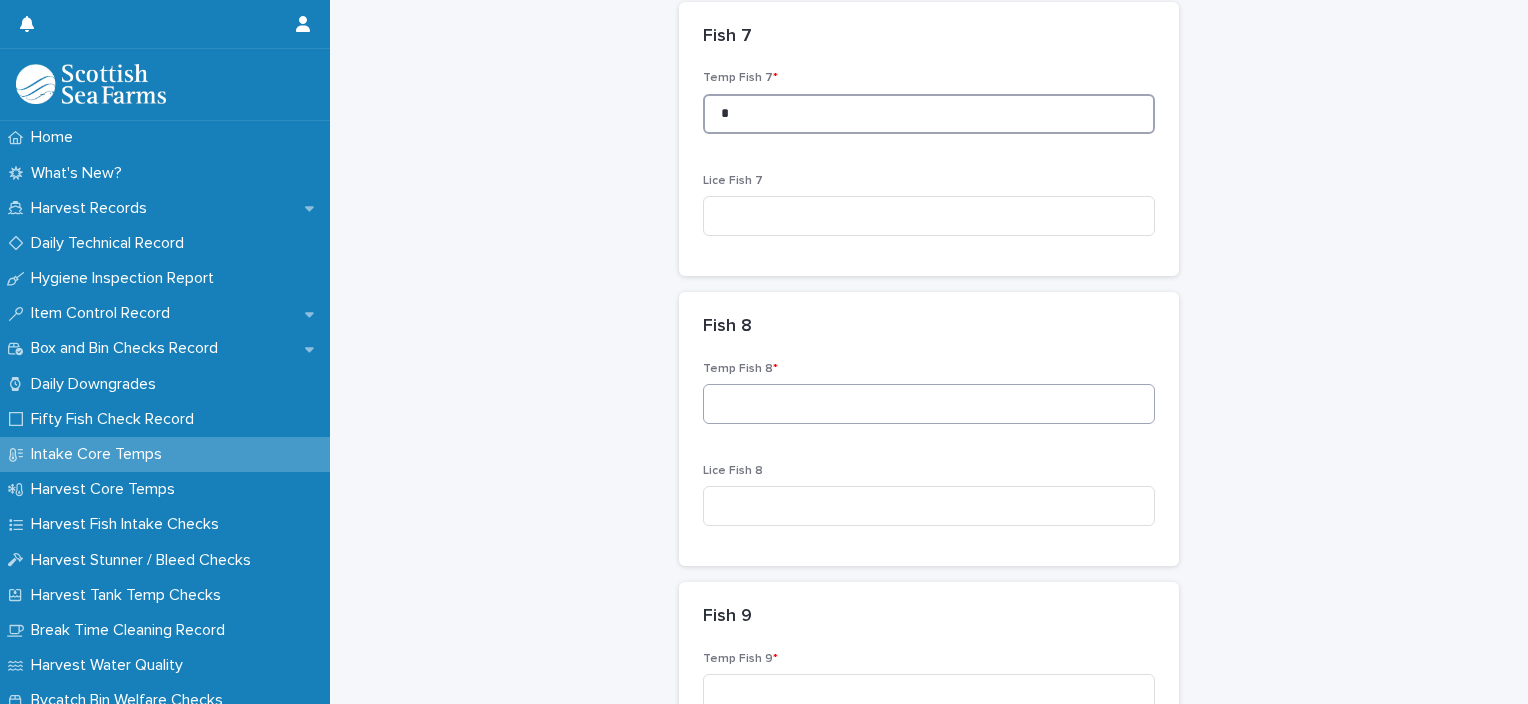 type on "*" 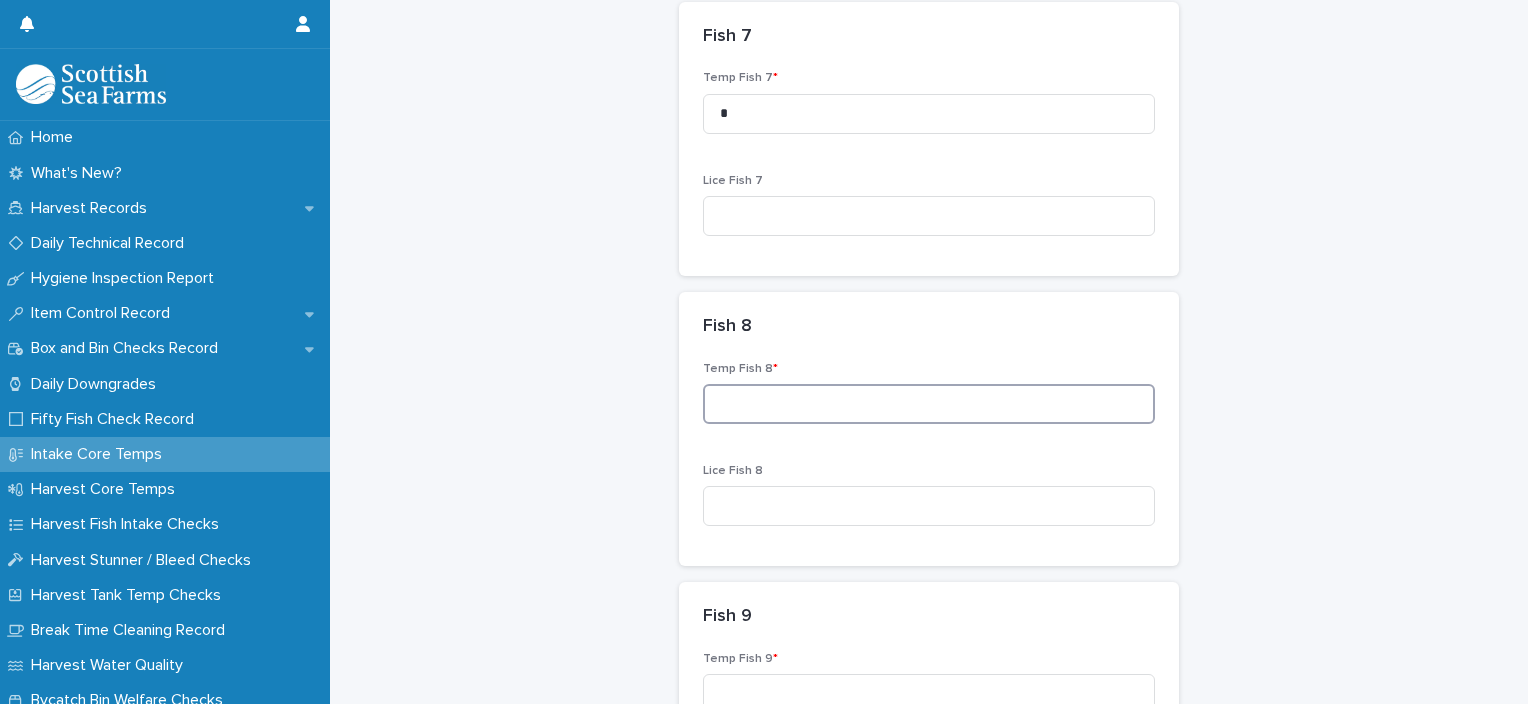 click at bounding box center (929, 404) 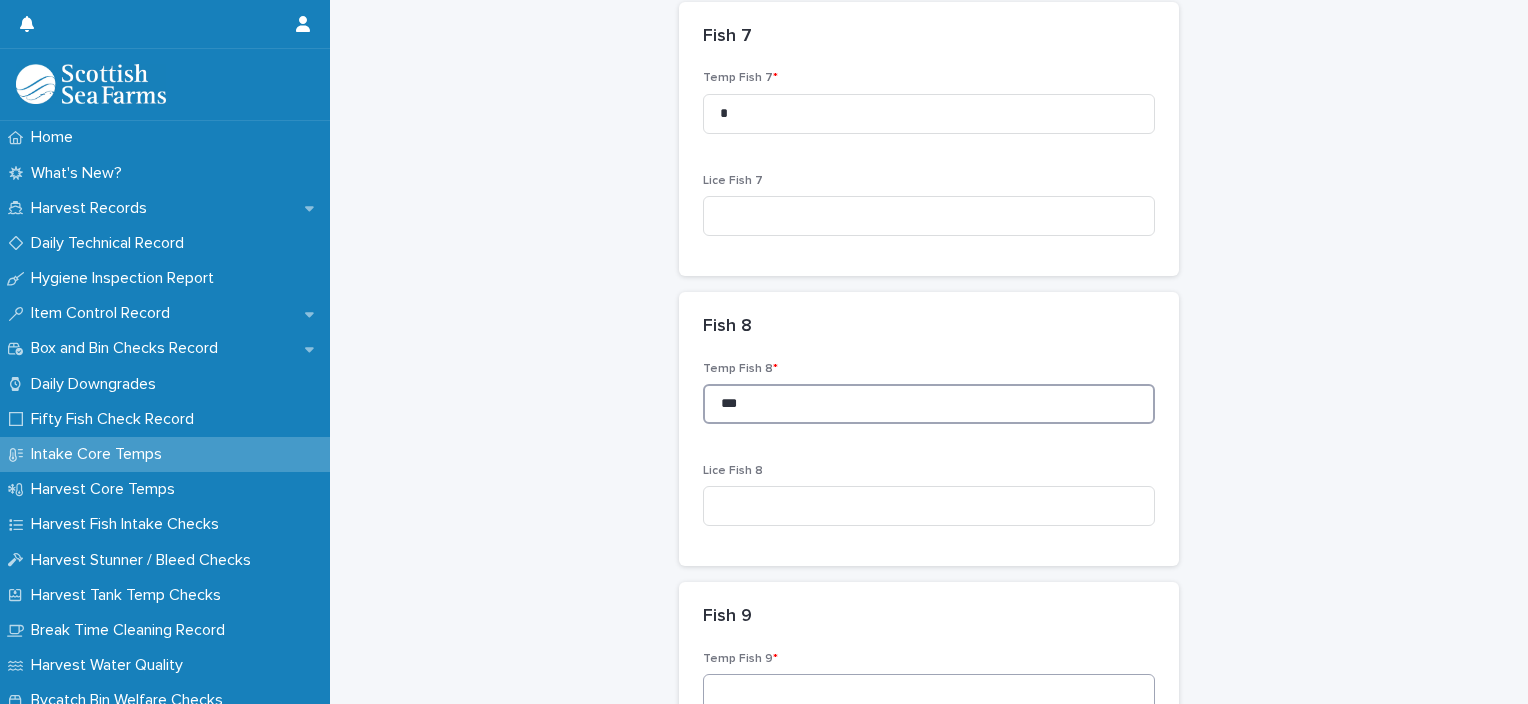 type on "***" 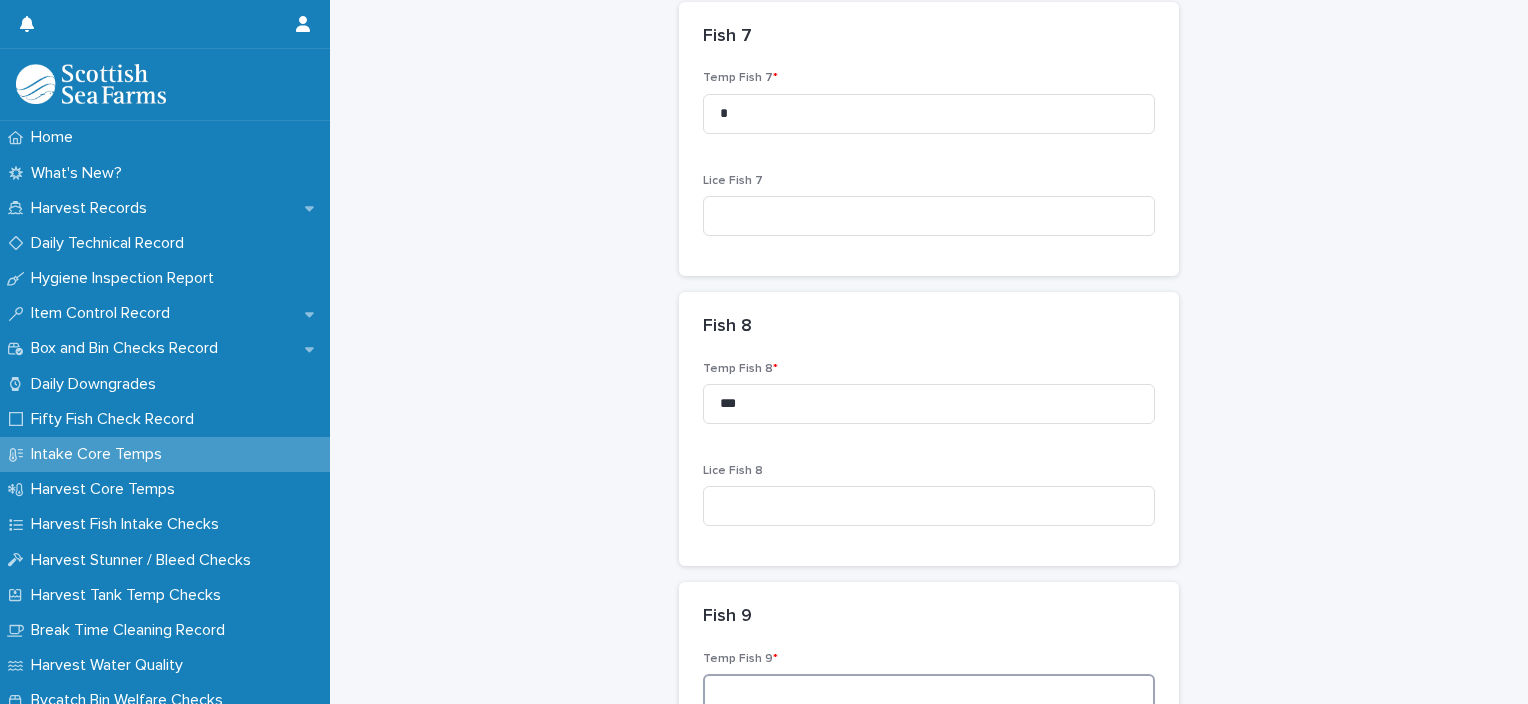 click at bounding box center [929, 694] 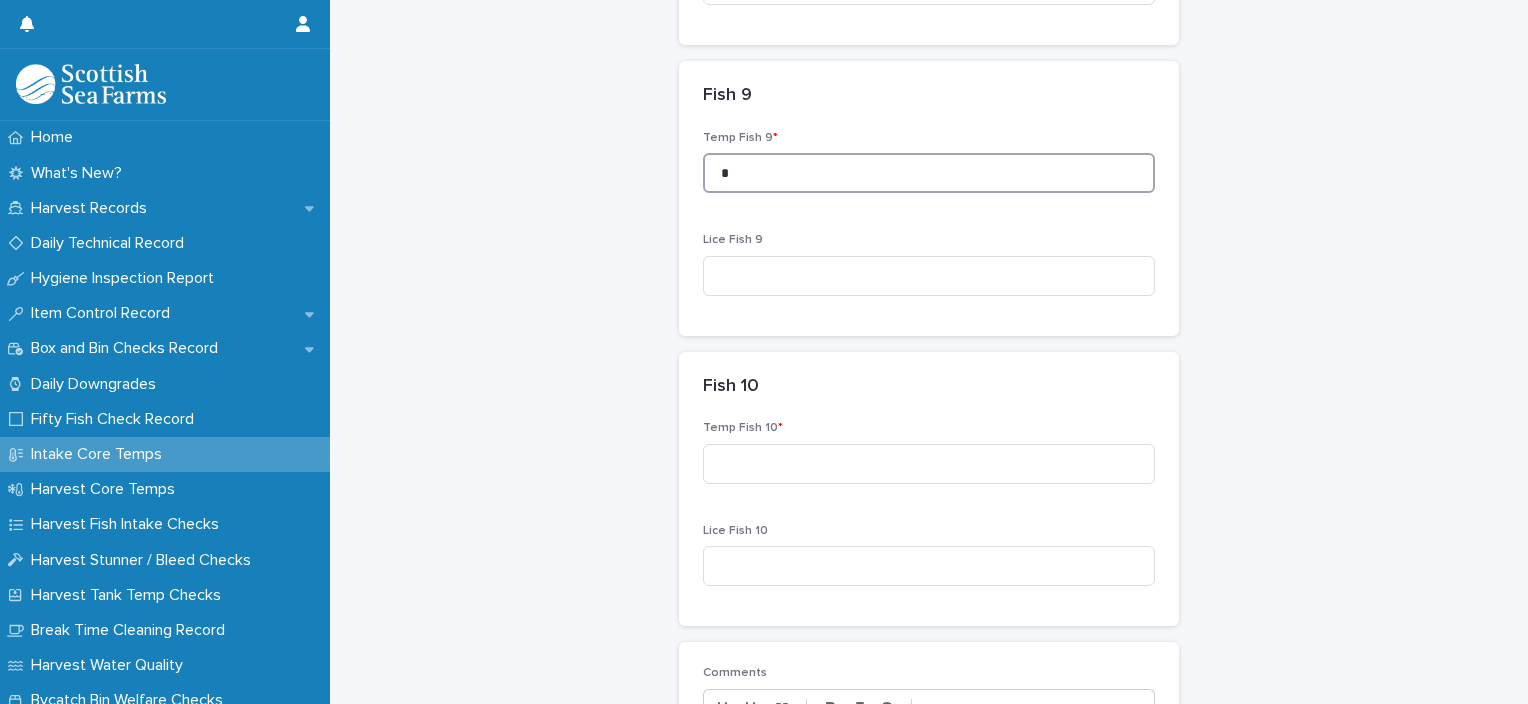 scroll, scrollTop: 2890, scrollLeft: 0, axis: vertical 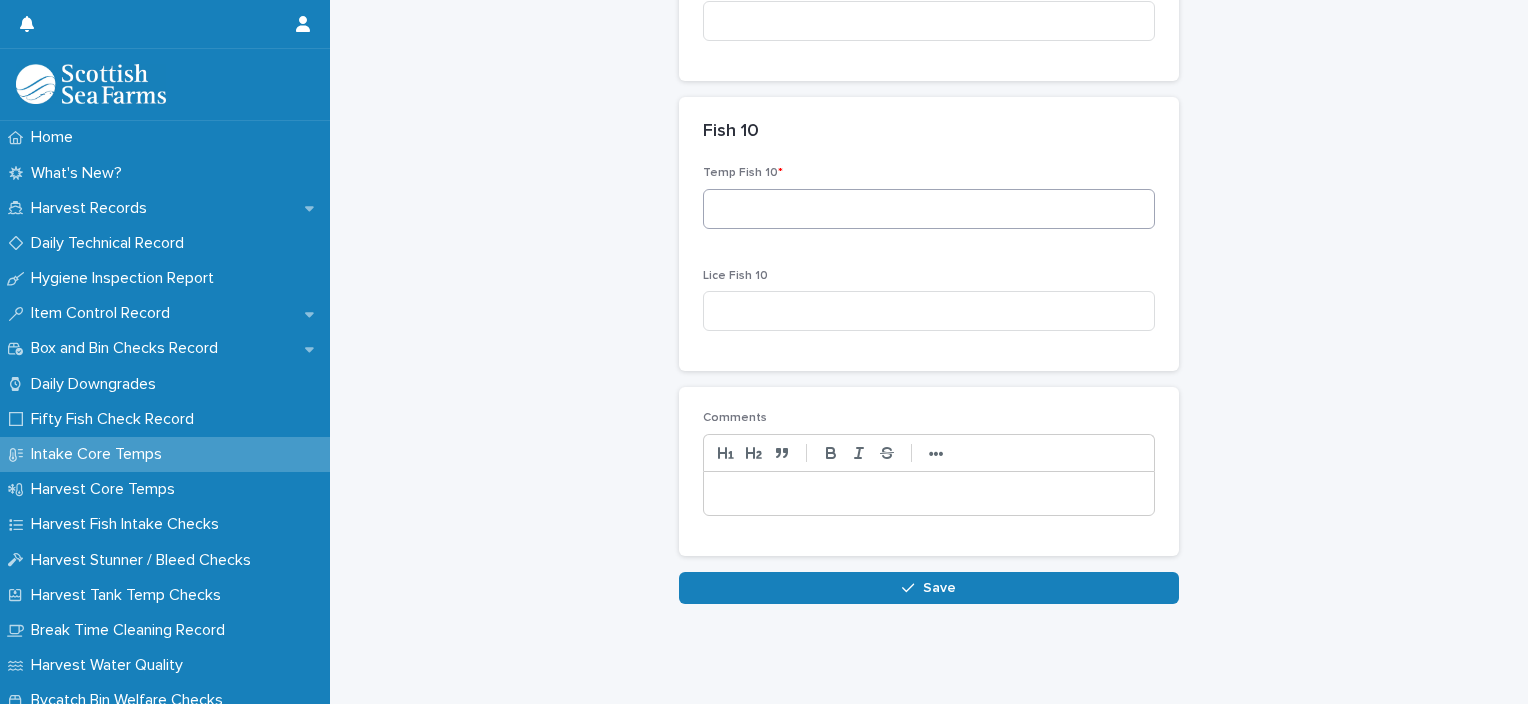 type on "*" 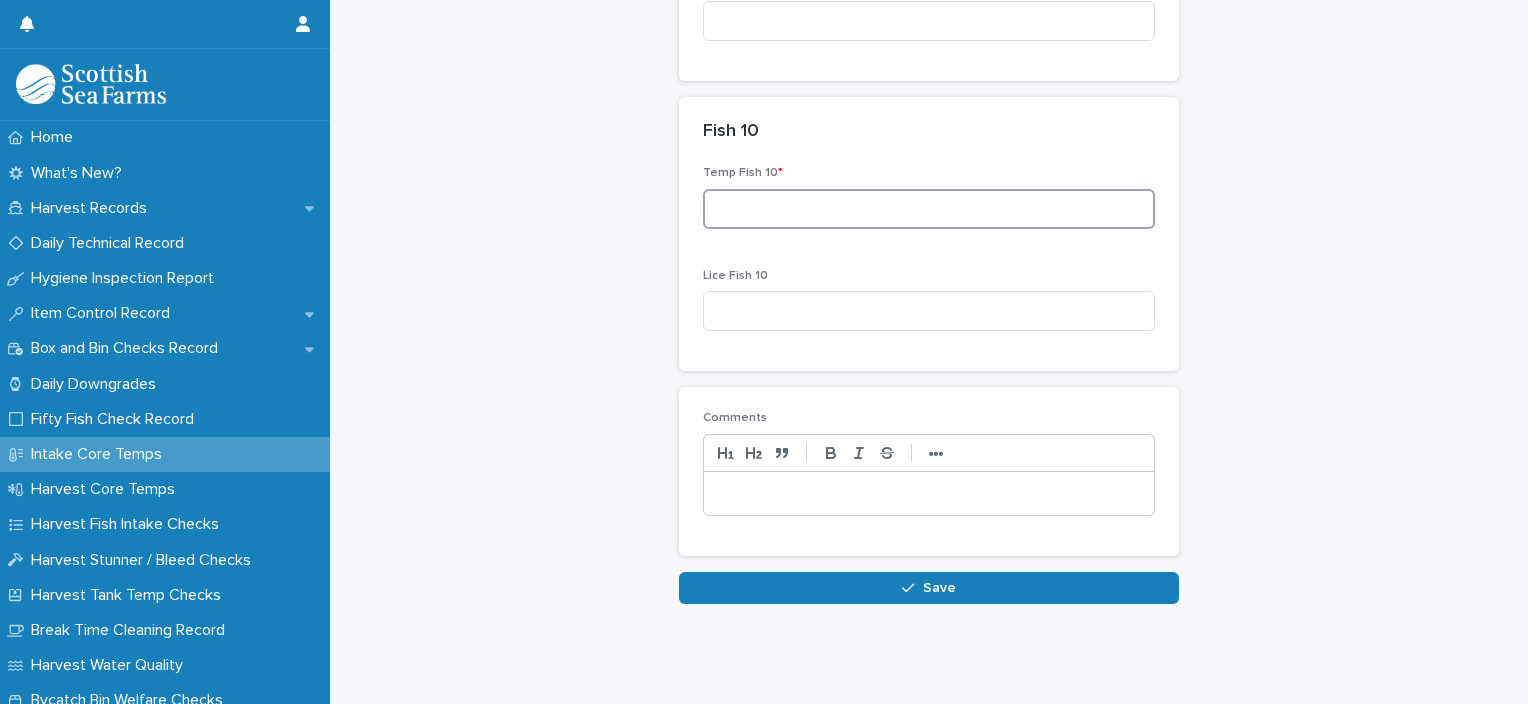 click at bounding box center (929, 209) 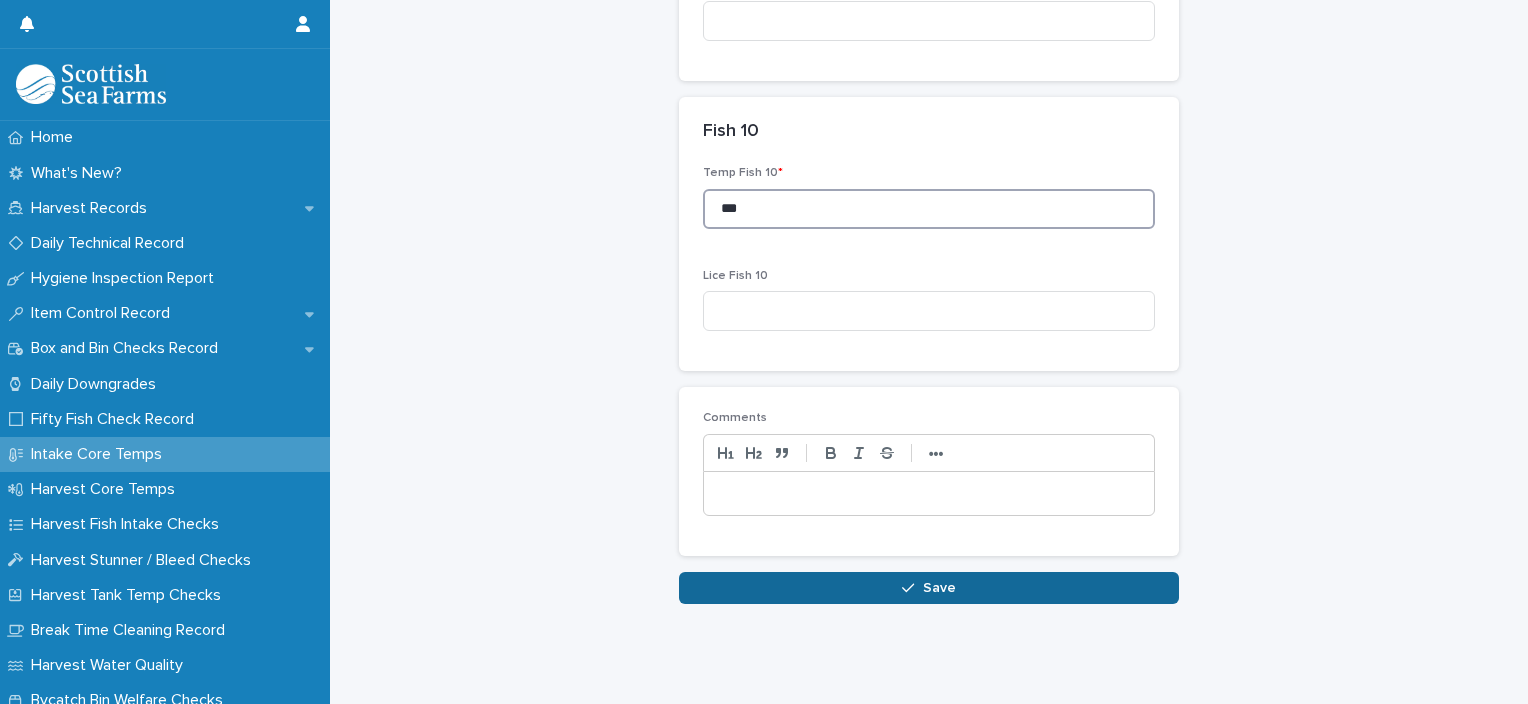 type on "***" 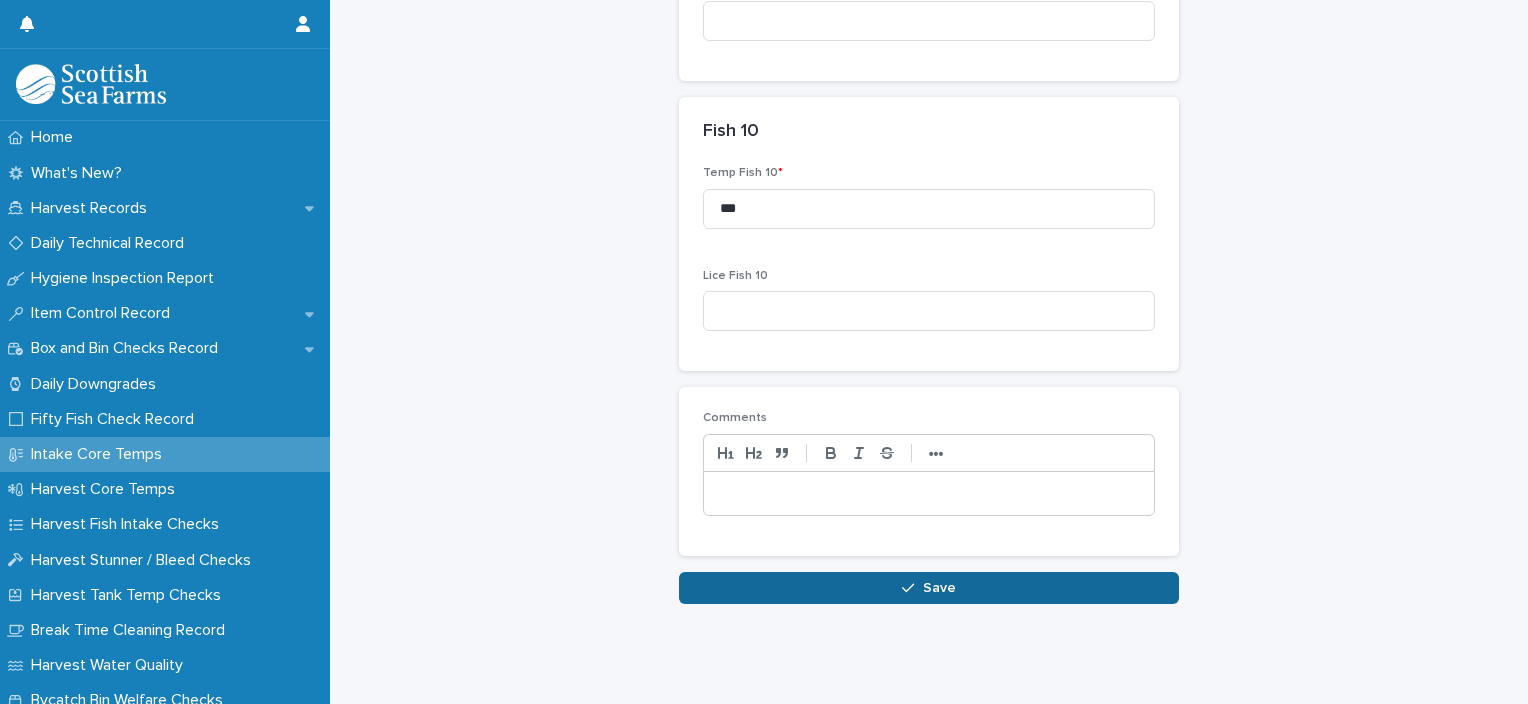 click on "Save" at bounding box center [929, 588] 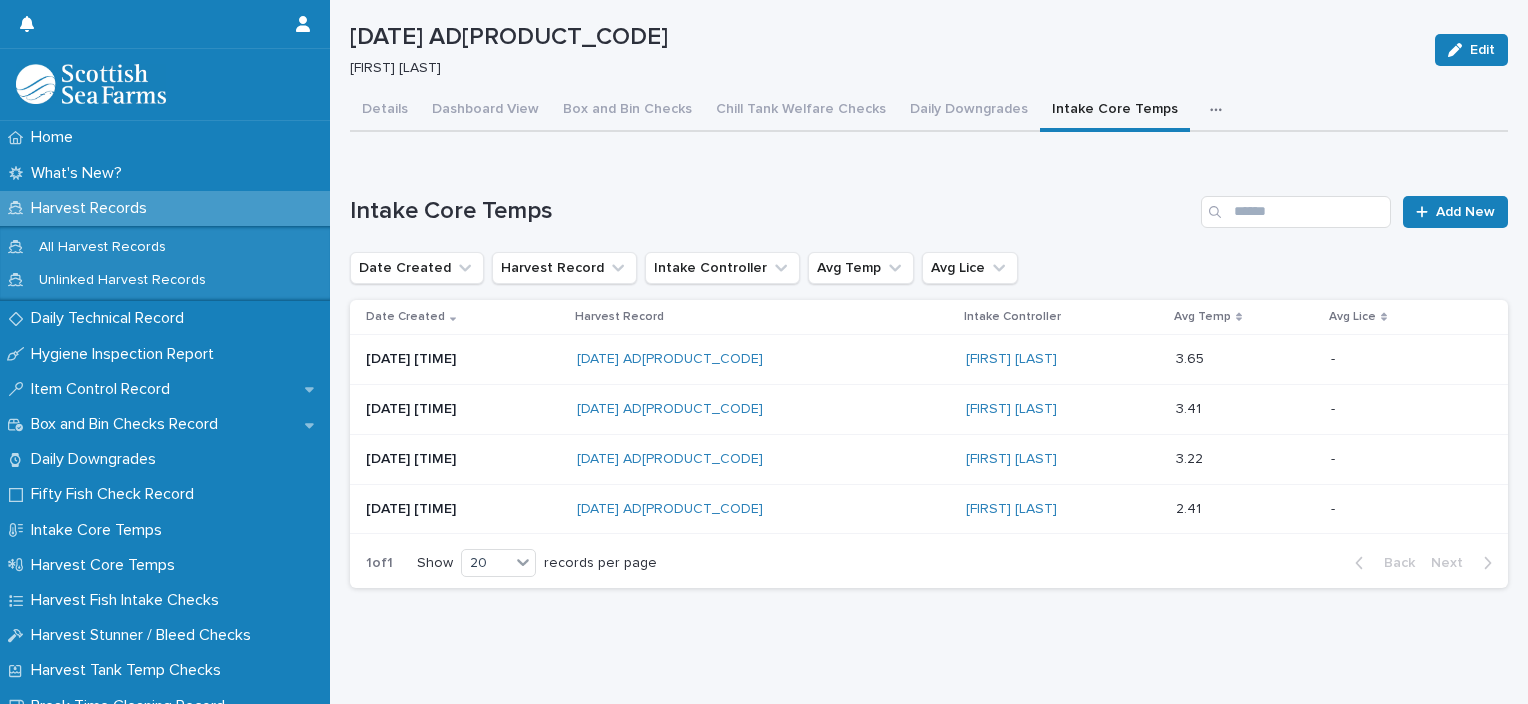 scroll, scrollTop: 0, scrollLeft: 0, axis: both 